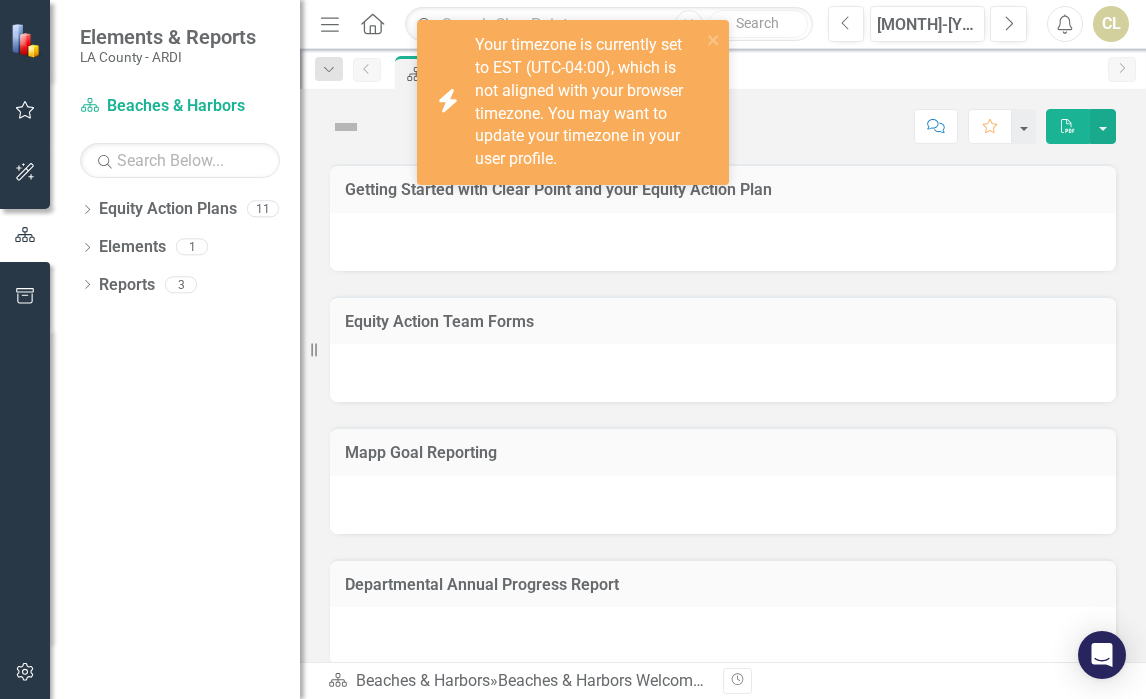 scroll, scrollTop: 0, scrollLeft: 0, axis: both 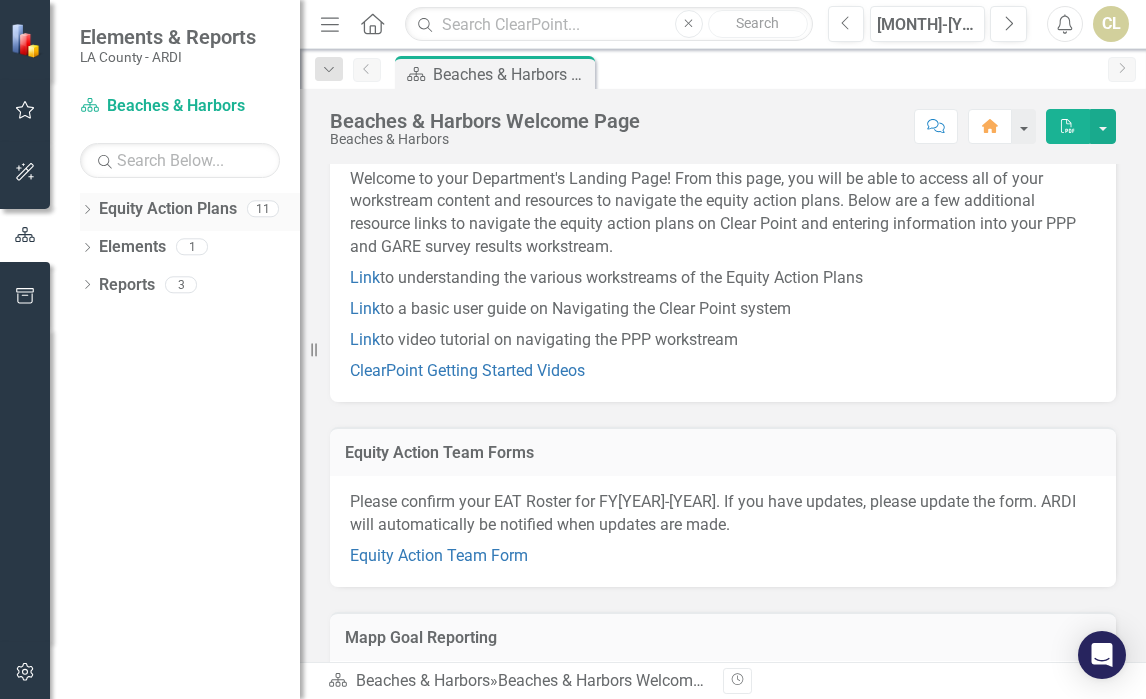 click on "Equity Action Plans" at bounding box center (168, 209) 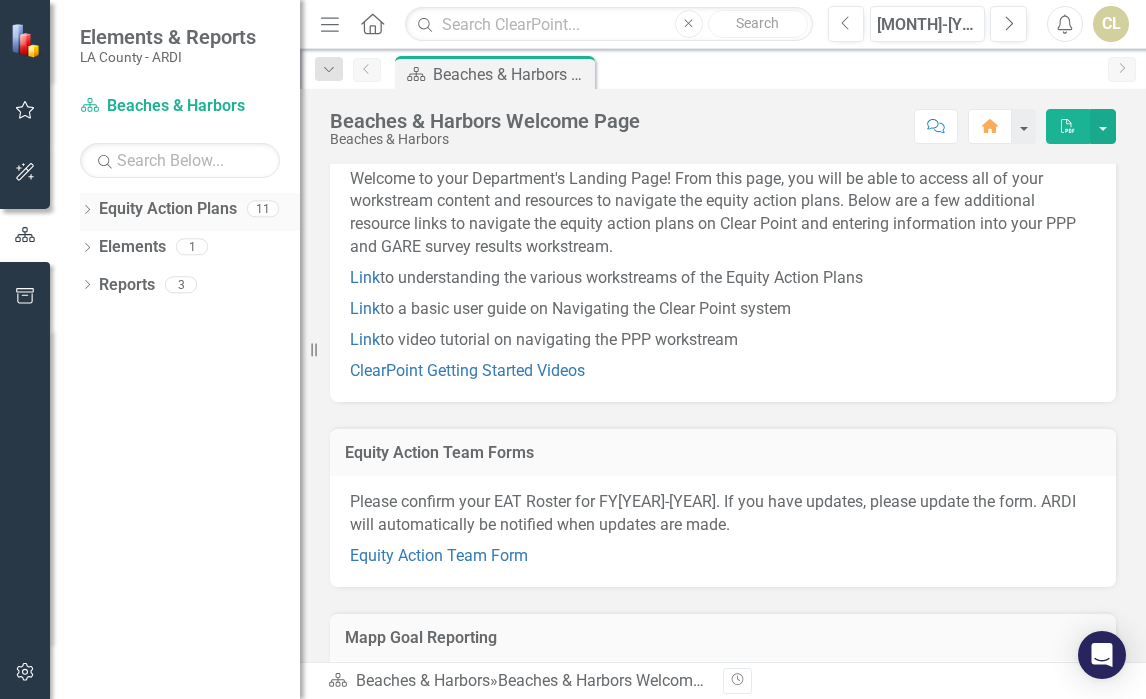 click on "11" at bounding box center [263, 209] 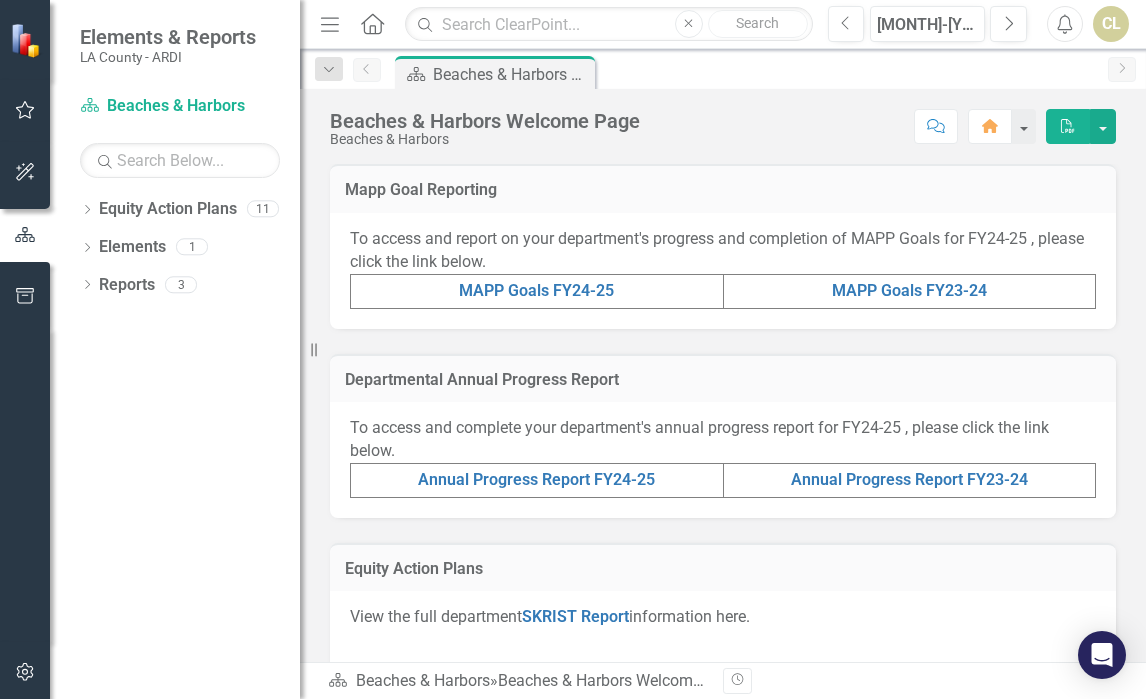 scroll, scrollTop: 519, scrollLeft: 0, axis: vertical 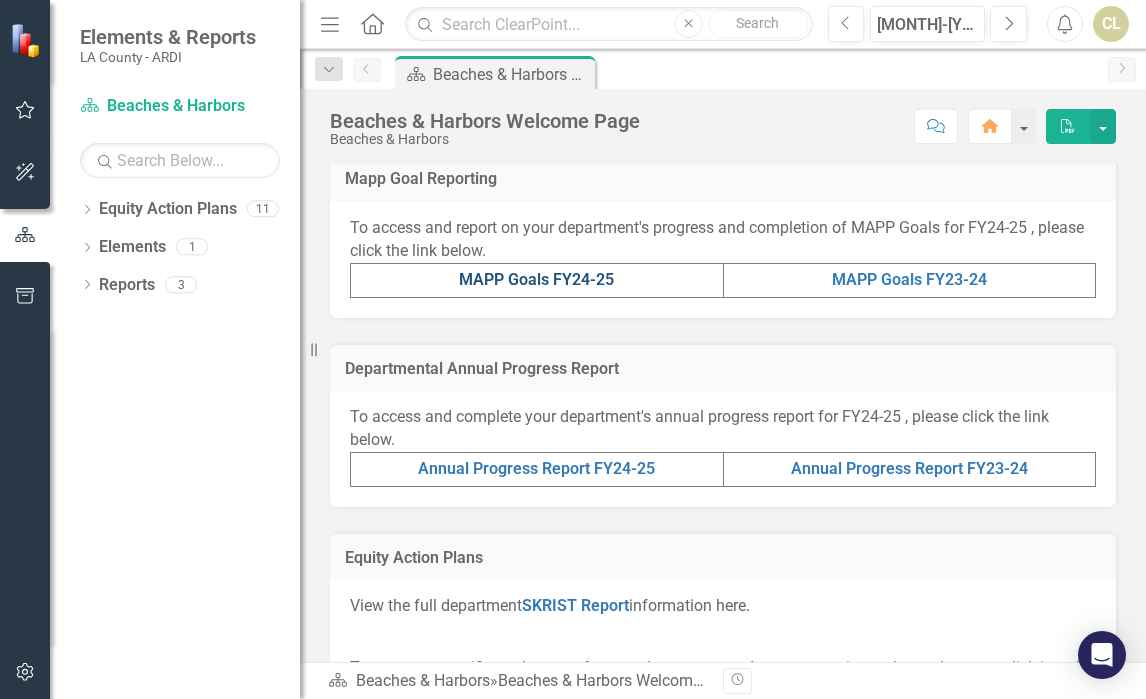 click on "MAPP Goals FY24-25" at bounding box center (536, 279) 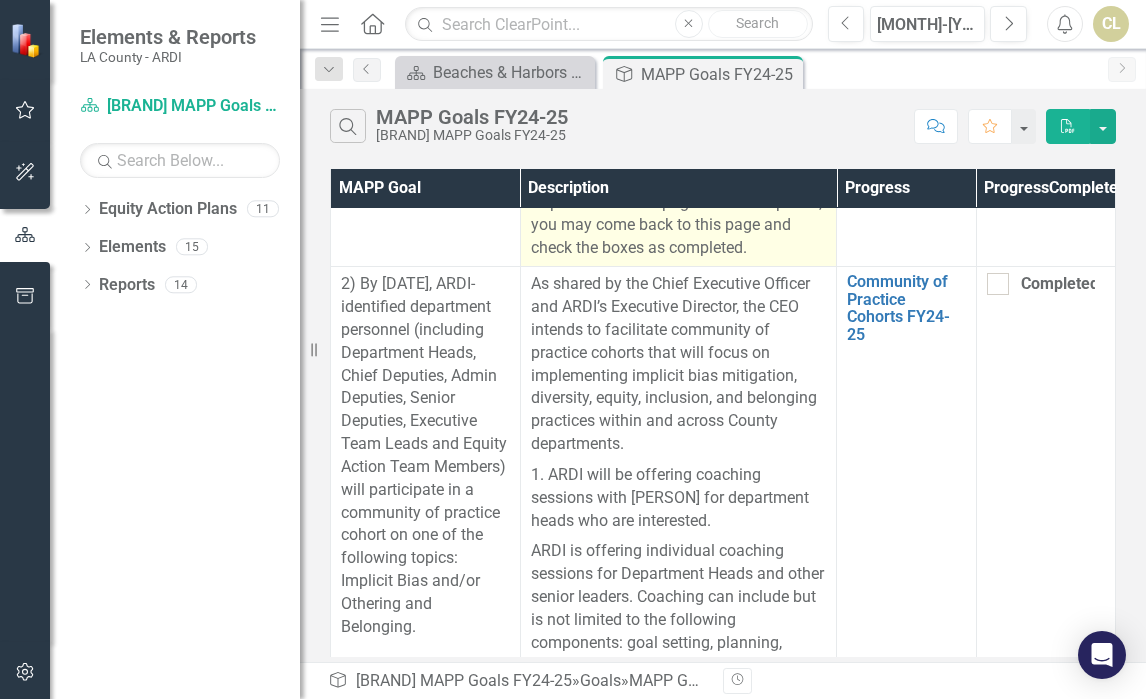 scroll, scrollTop: 0, scrollLeft: 0, axis: both 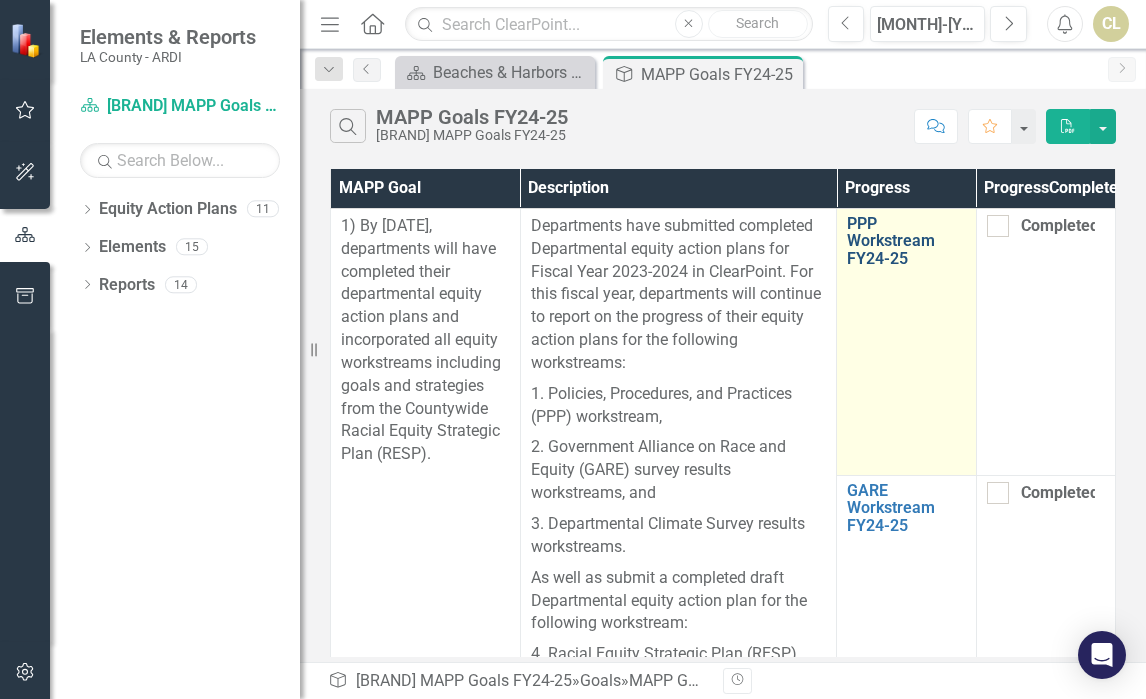 click on "PPP Workstream FY24-25" at bounding box center (906, 241) 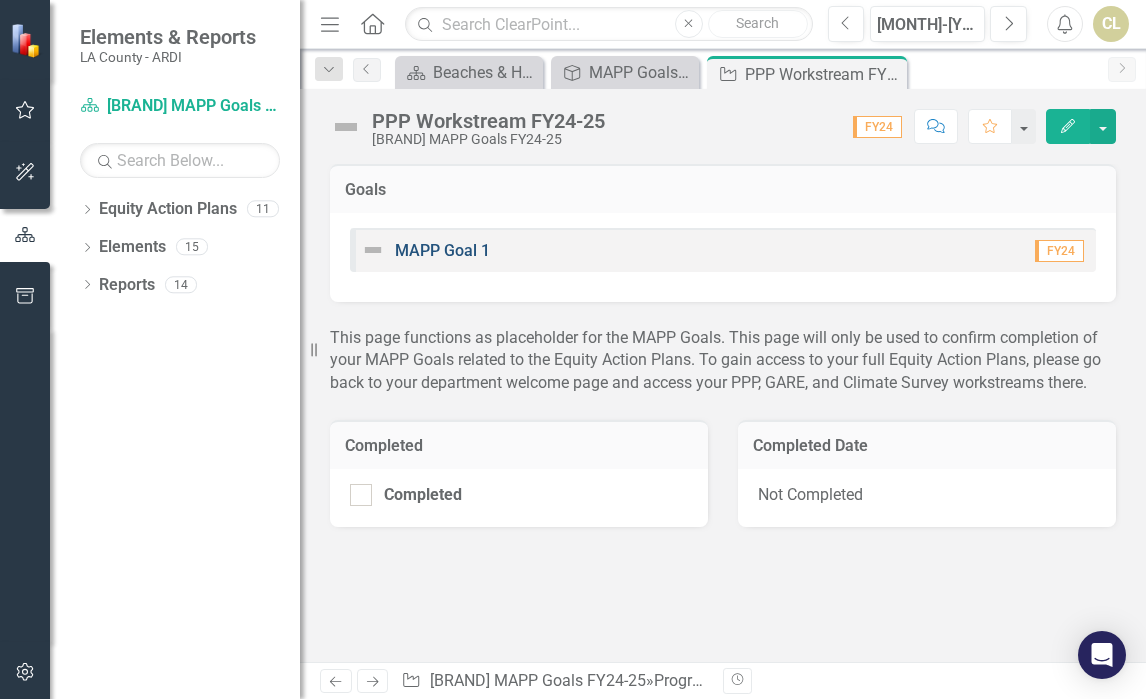 click on "MAPP Goal 1" at bounding box center (442, 250) 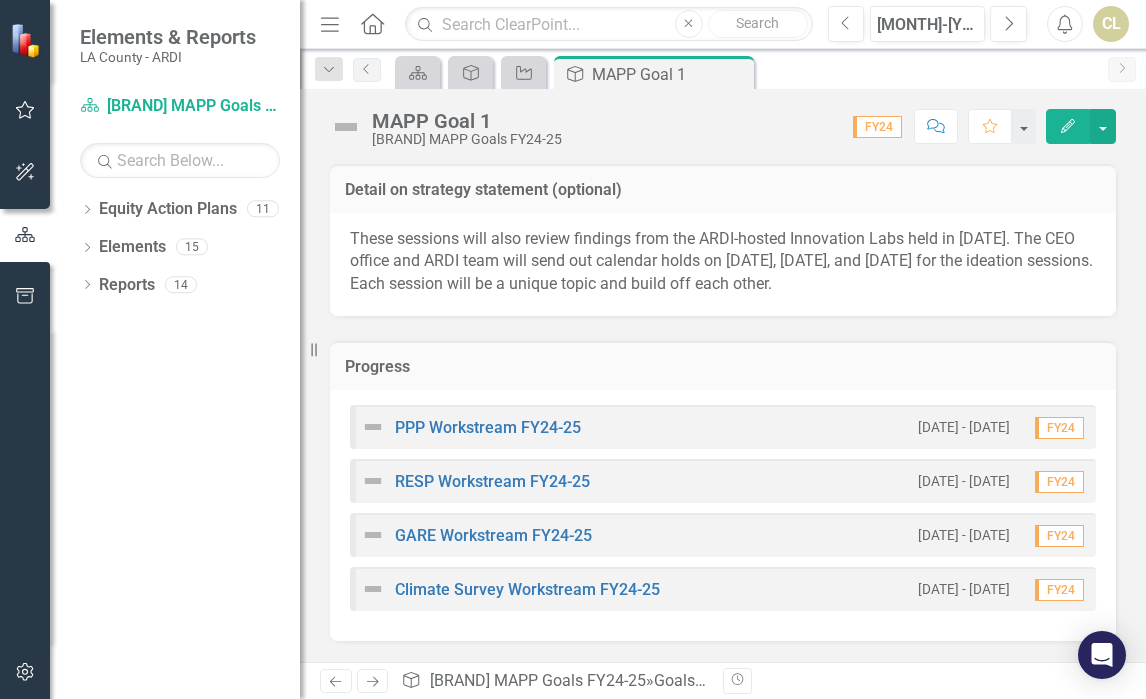 click on "FY24" at bounding box center [1059, 428] 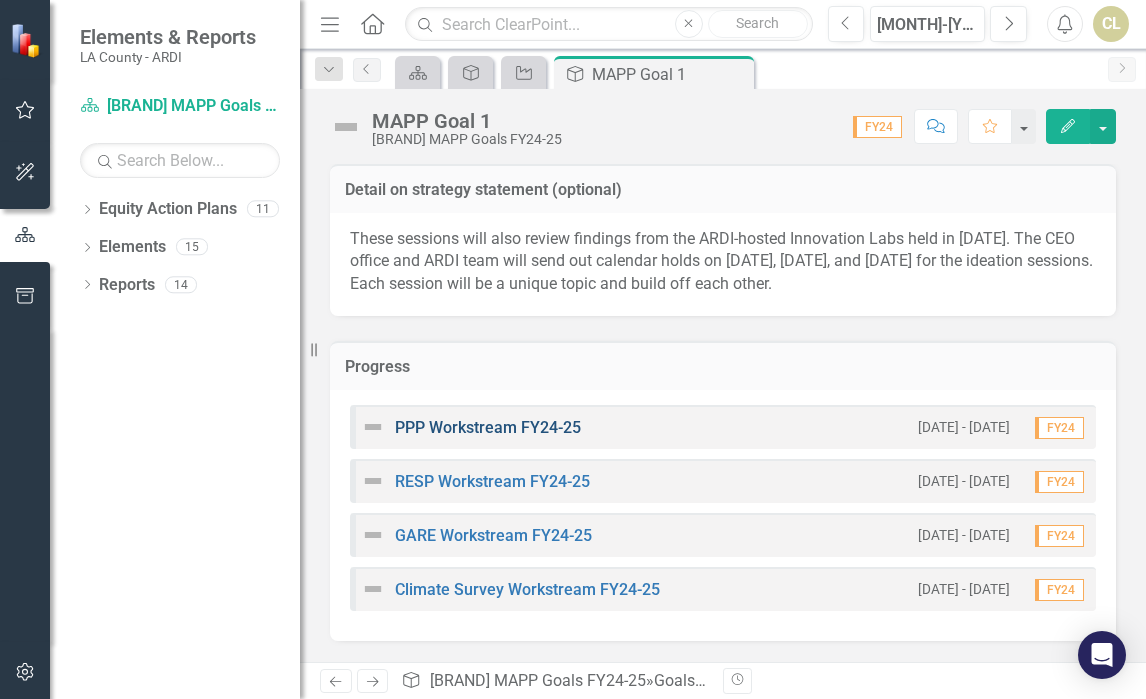 click on "PPP Workstream FY24-25" at bounding box center (488, 427) 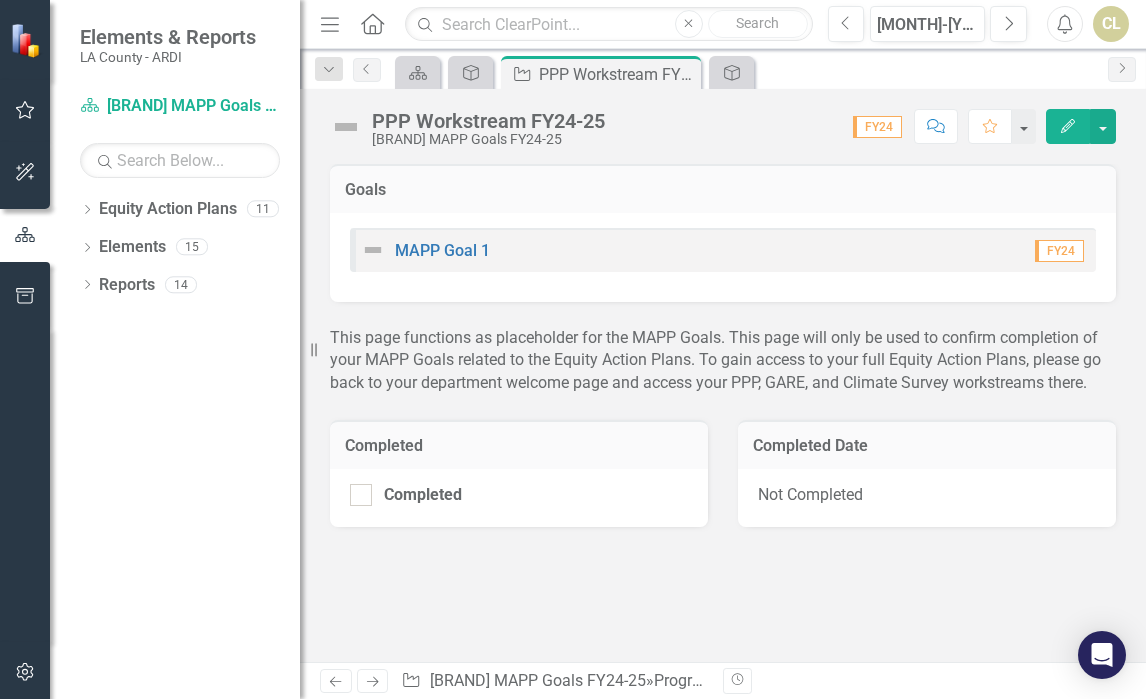 click on "Edit" at bounding box center [1068, 126] 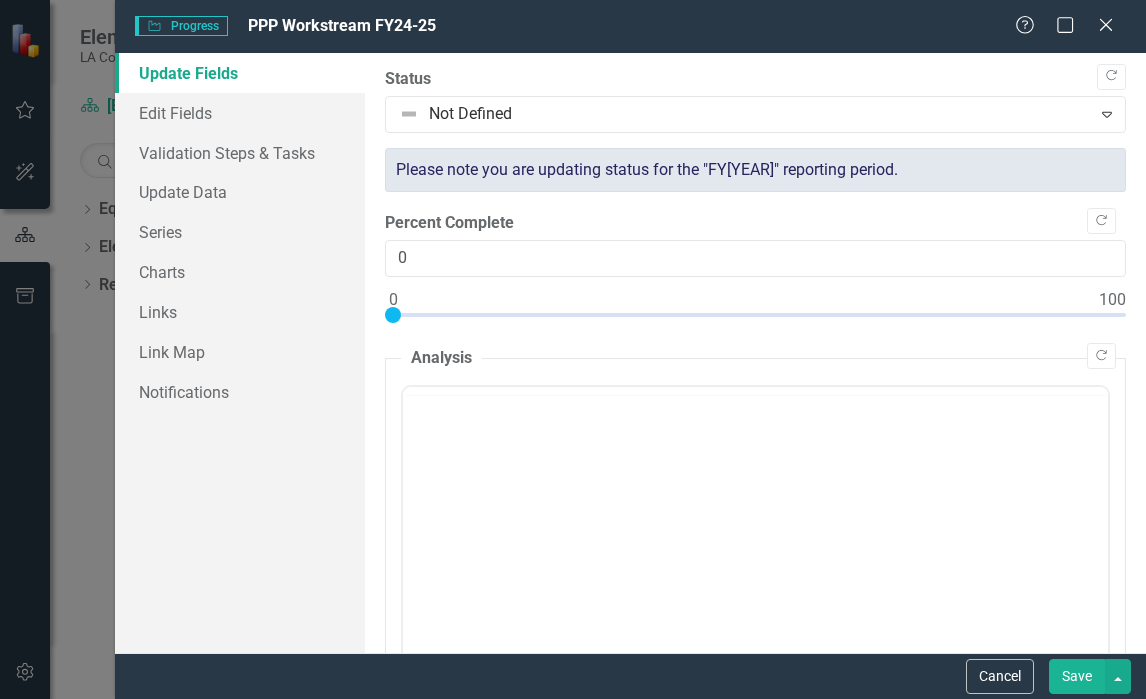 scroll, scrollTop: 0, scrollLeft: 0, axis: both 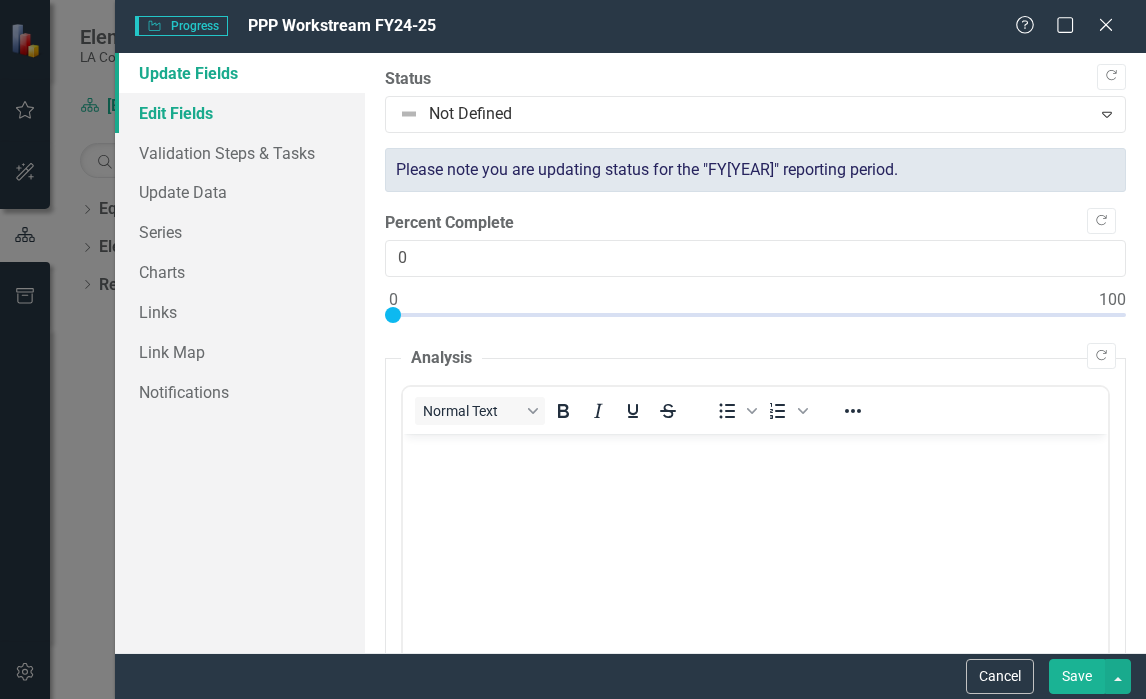 click on "Edit Fields" at bounding box center [240, 113] 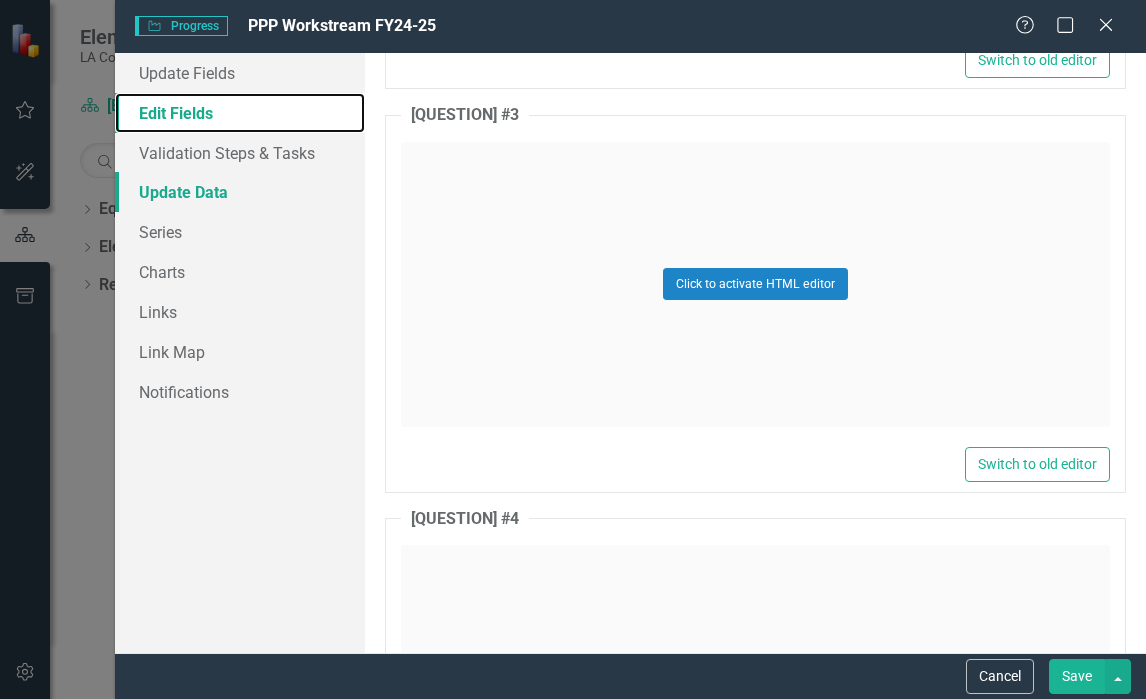 scroll, scrollTop: 1956, scrollLeft: 0, axis: vertical 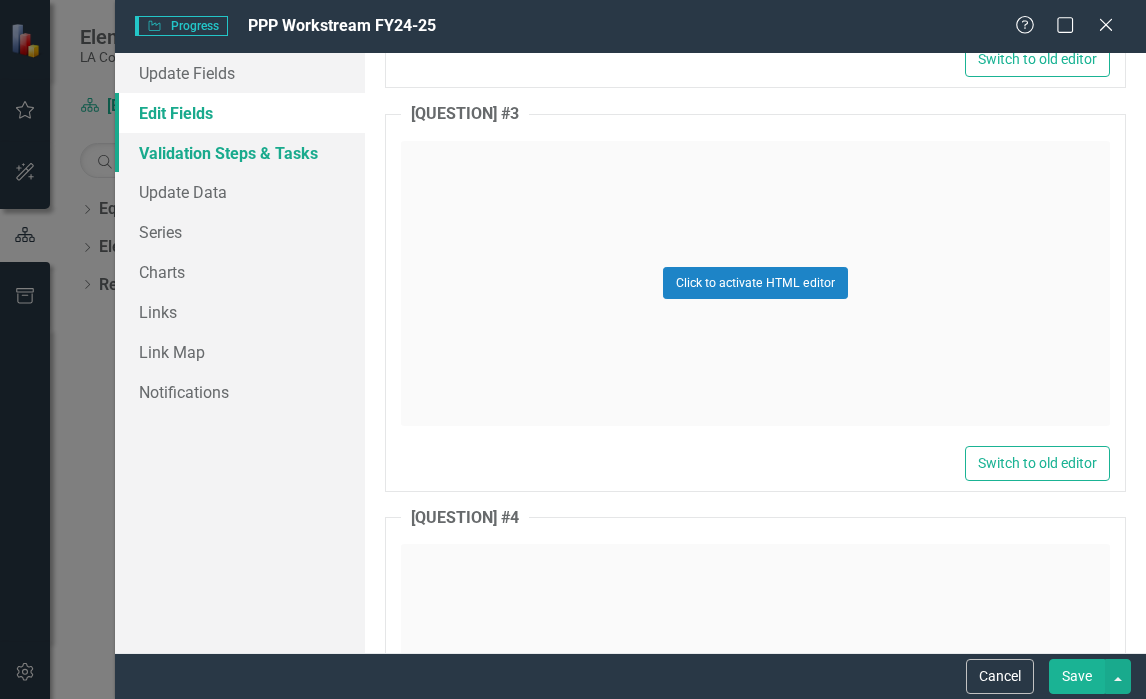 click on "Validation Steps & Tasks" at bounding box center (240, 153) 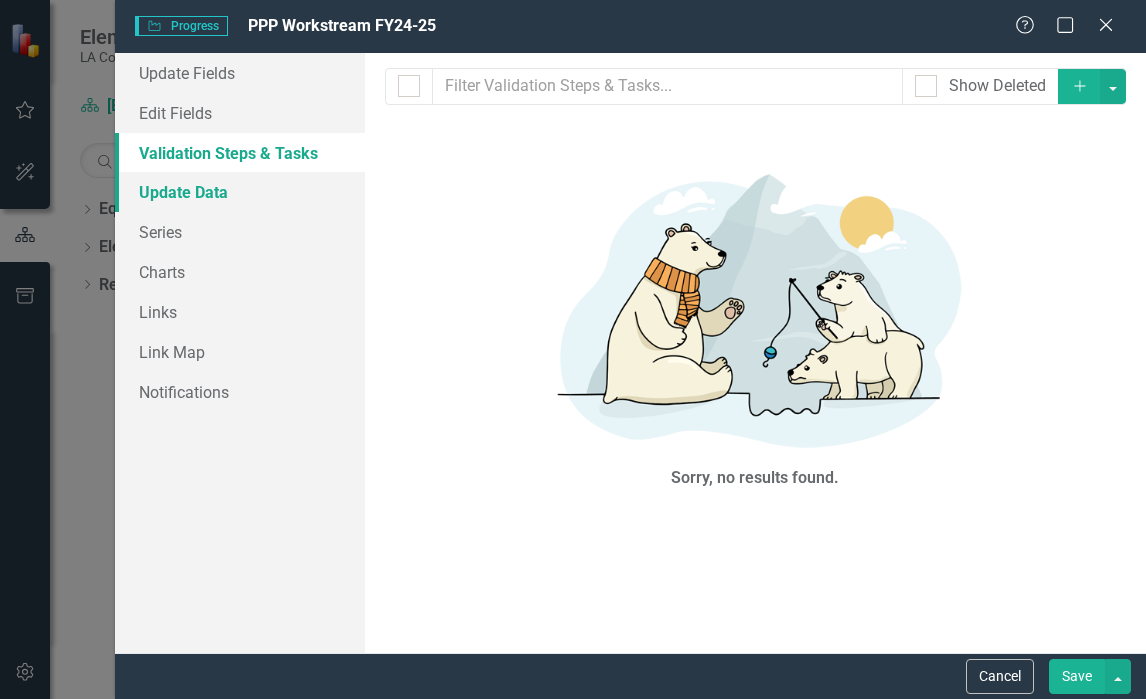 click on "Update  Data" at bounding box center [240, 192] 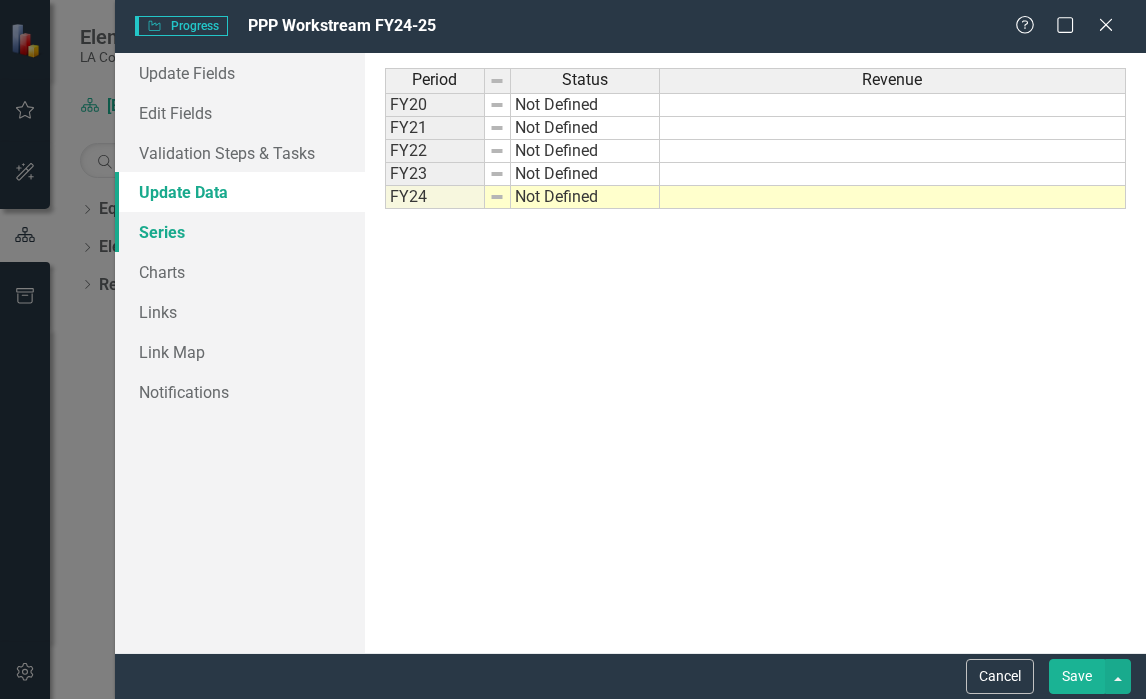 click on "Series" at bounding box center [240, 232] 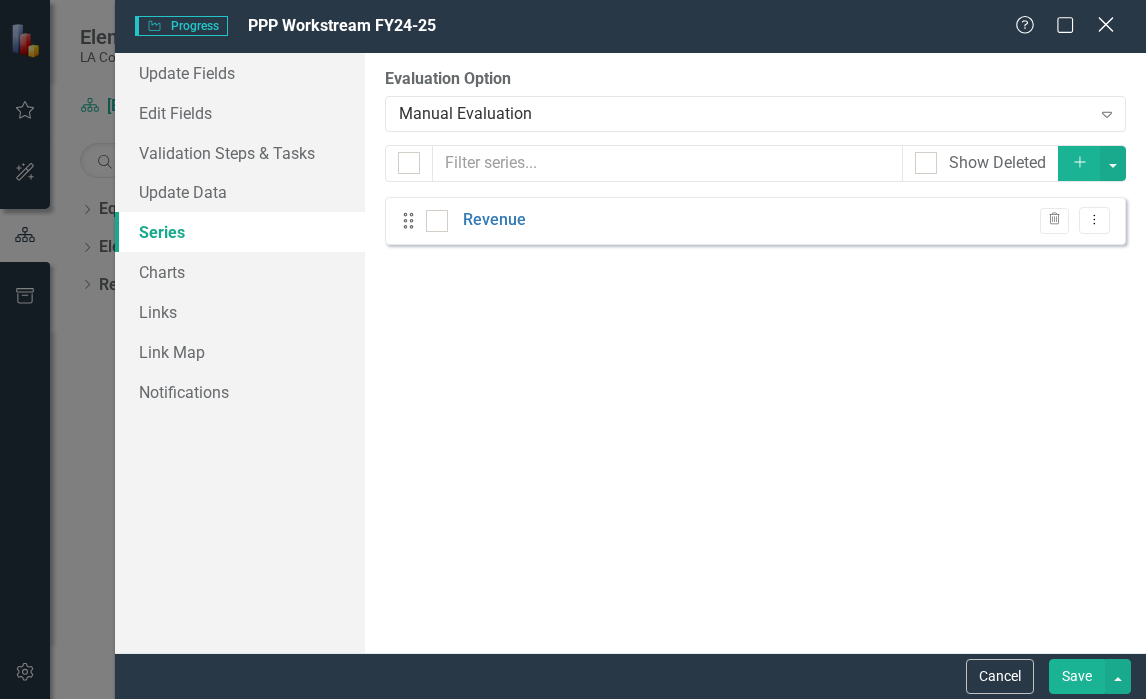 click on "Close" at bounding box center (1105, 26) 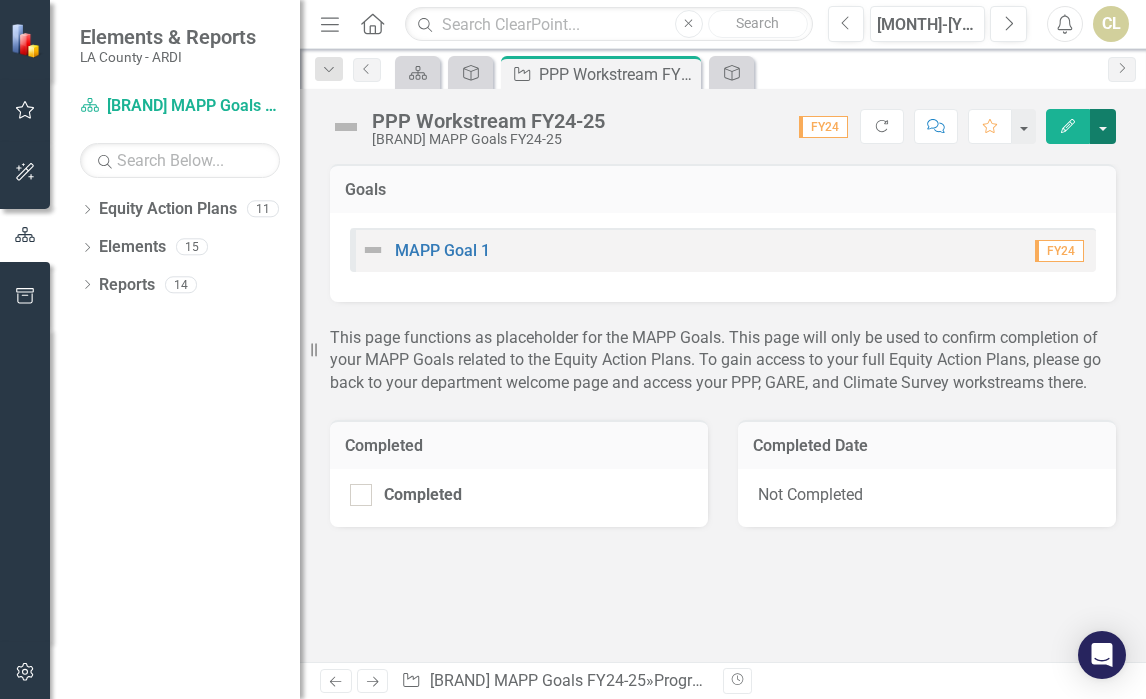 click at bounding box center [1103, 126] 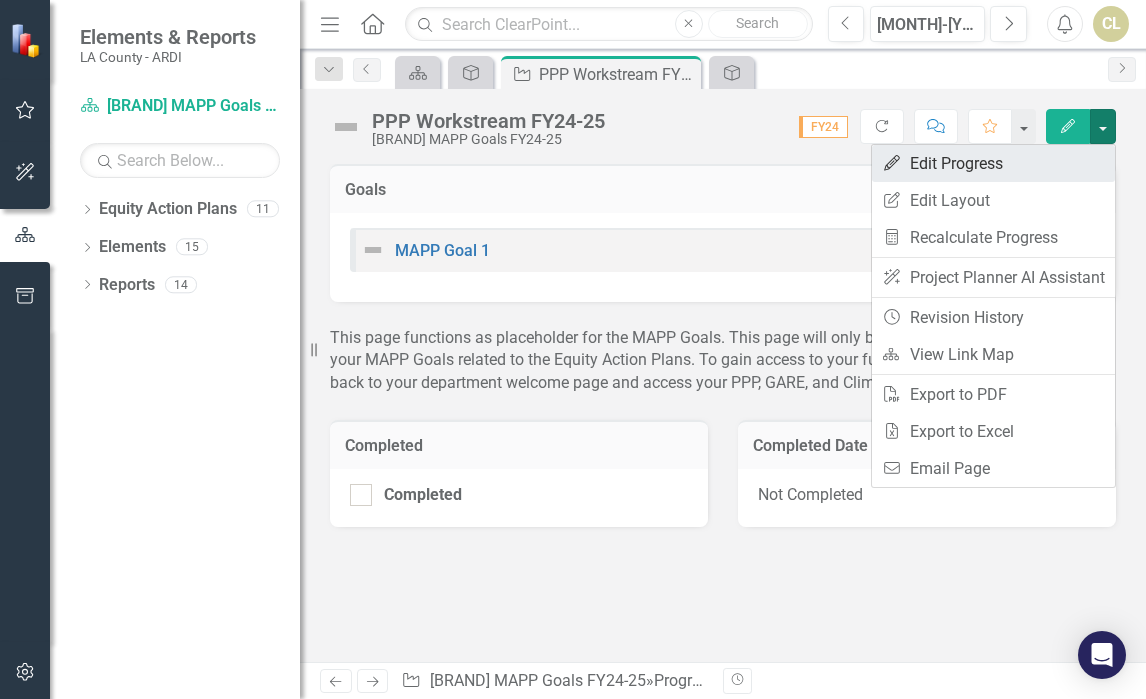 click on "Edit Edit Progress" at bounding box center [993, 163] 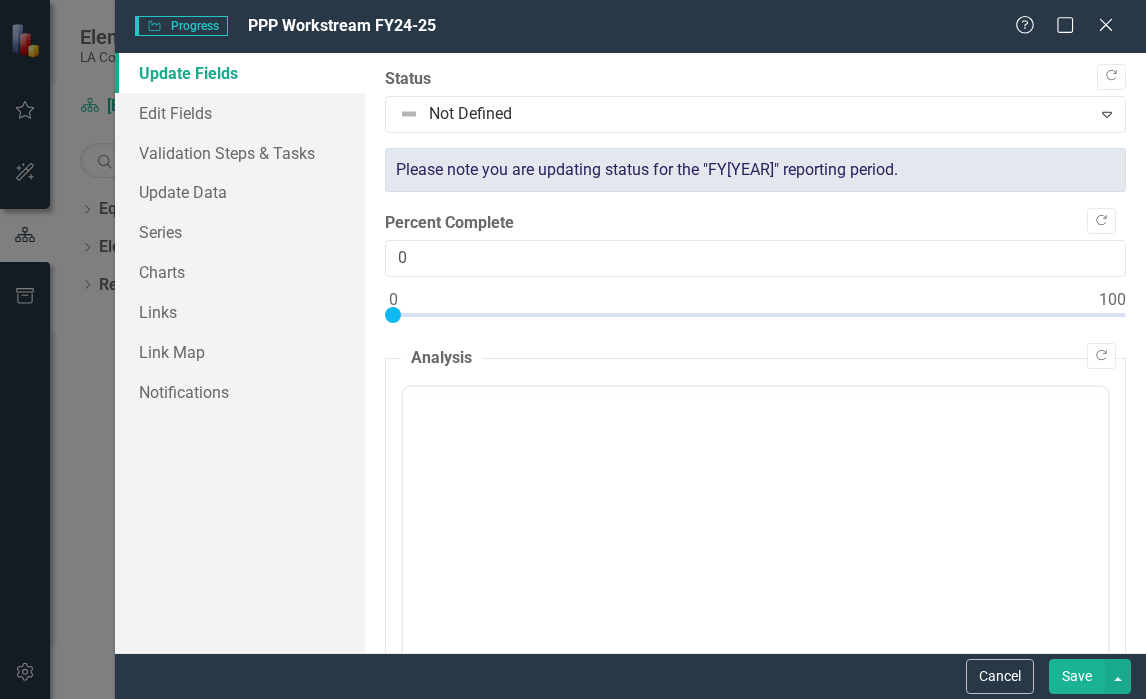 scroll, scrollTop: 0, scrollLeft: 0, axis: both 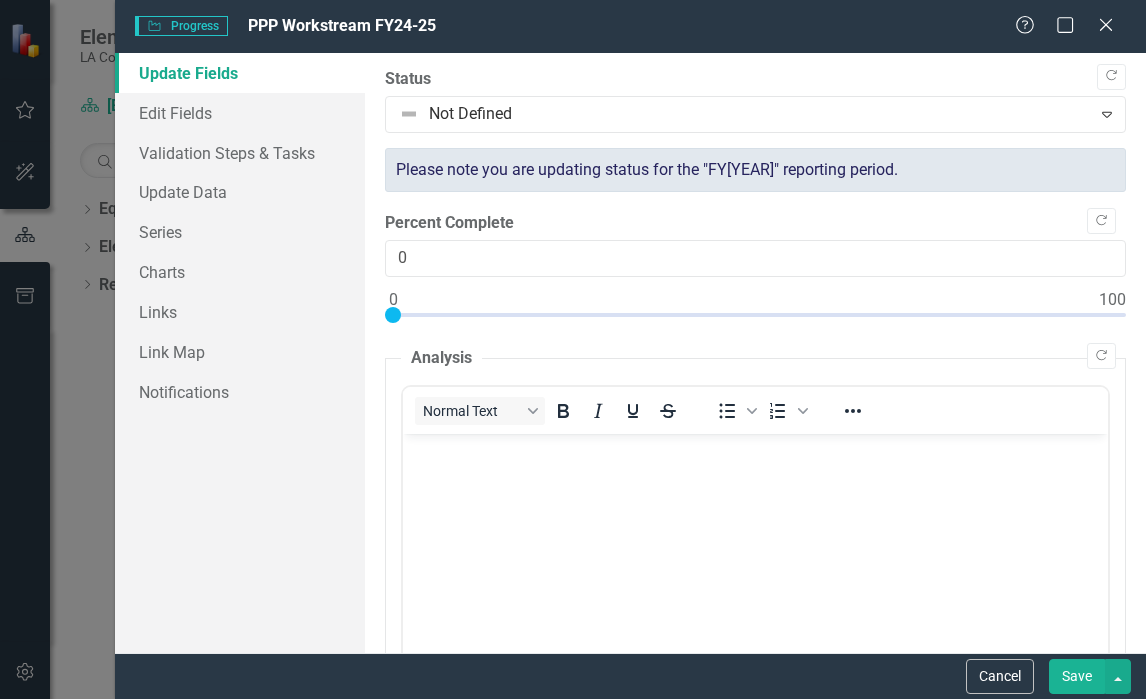 click on "Progress Progress PPP Workstream FY24-25 Help Maximize Close" at bounding box center (630, 26) 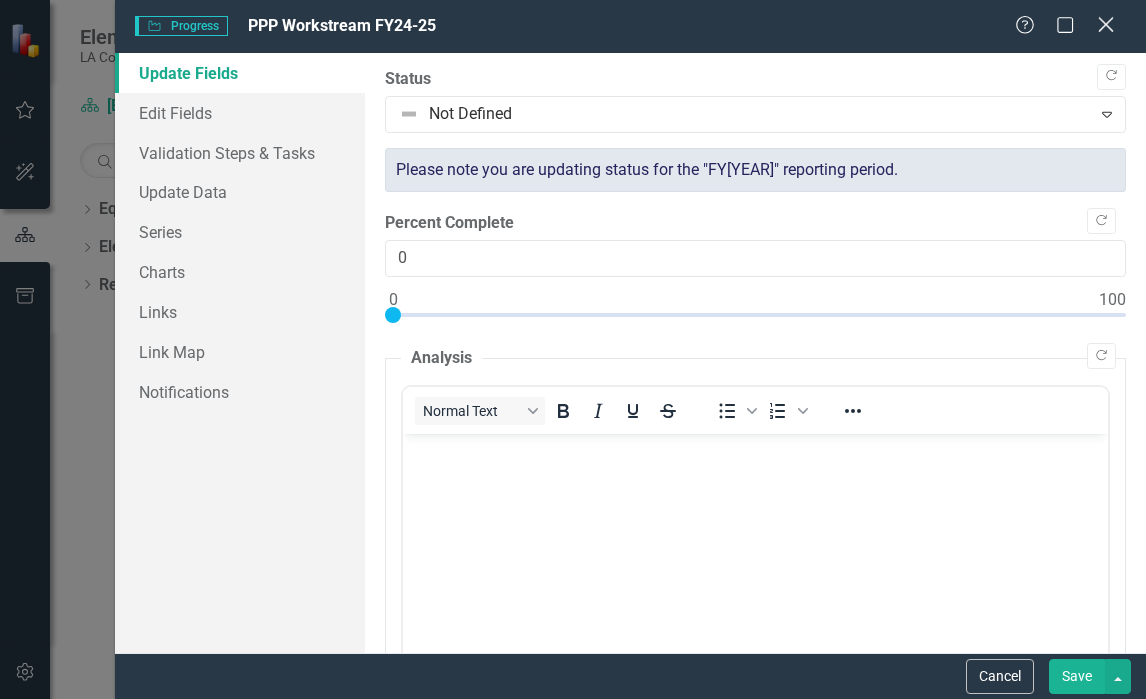 click on "Close" at bounding box center (1105, 24) 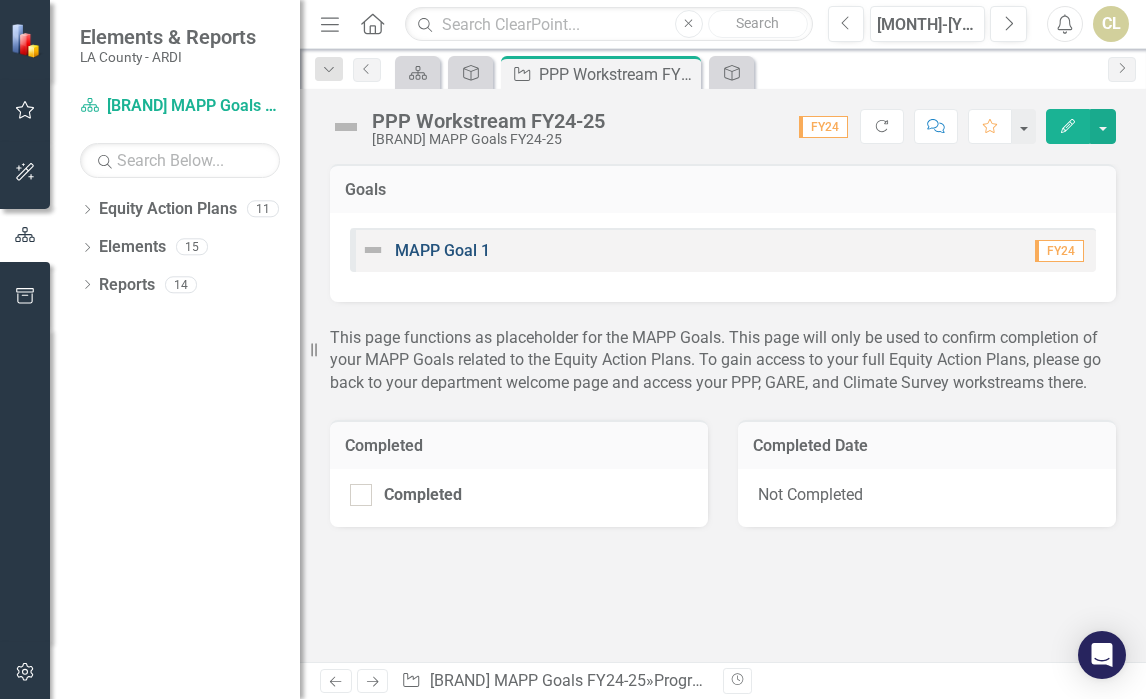 click on "MAPP Goal 1" at bounding box center (442, 250) 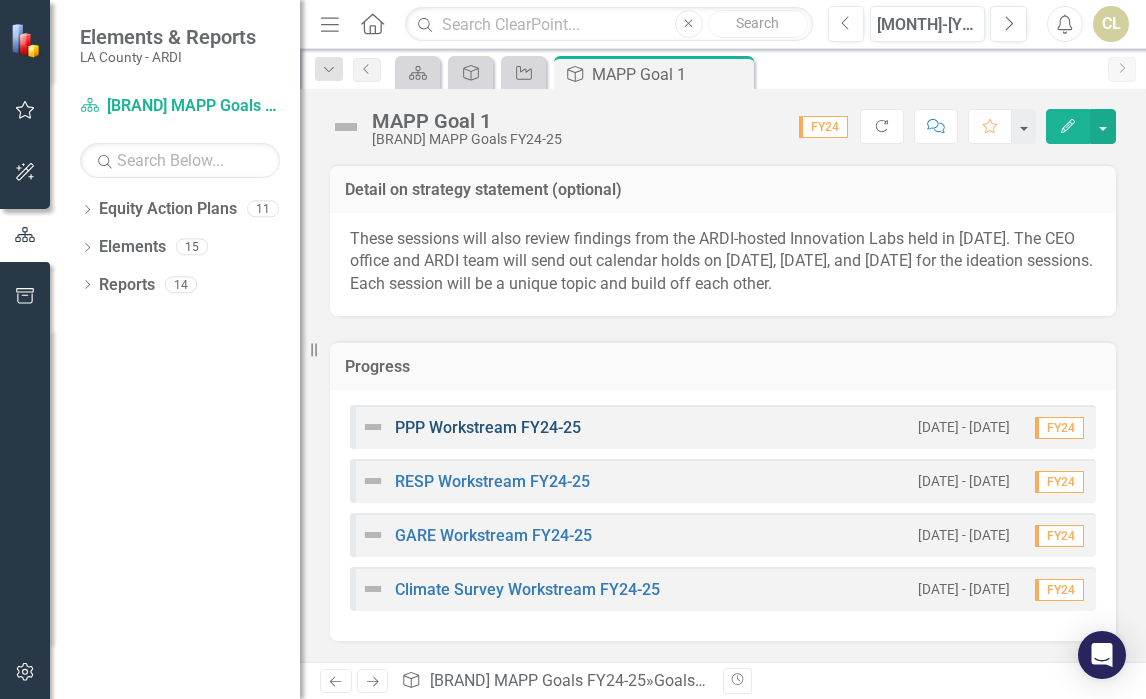 click on "PPP Workstream FY24-25" at bounding box center [488, 427] 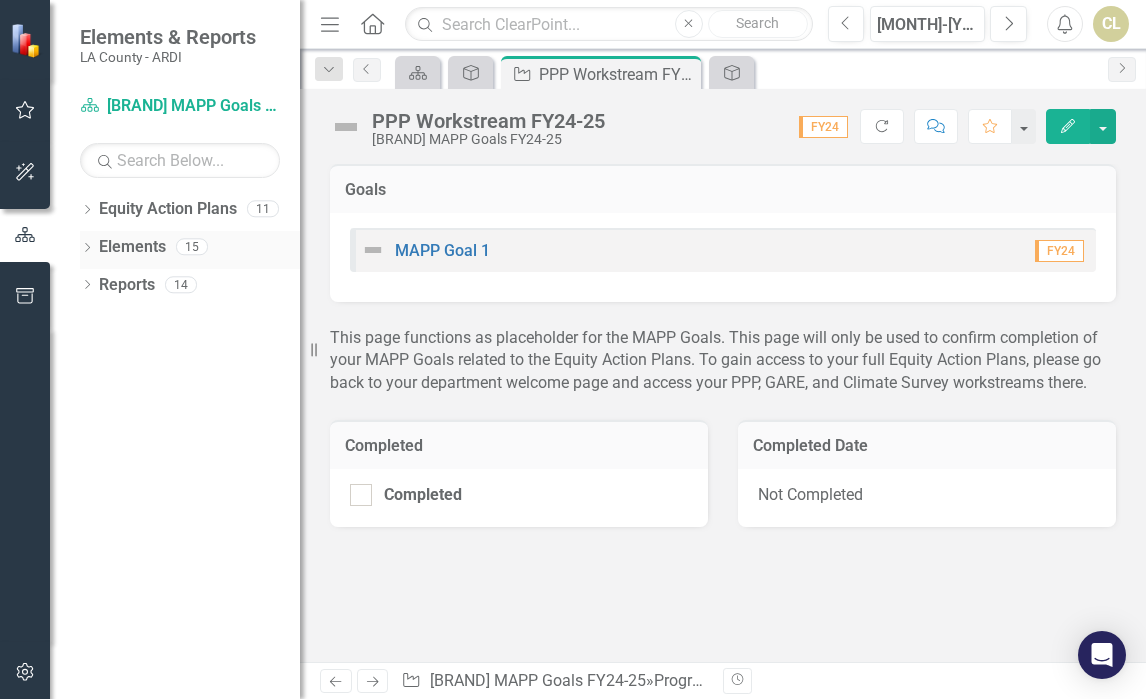 click on "Elements" at bounding box center (132, 247) 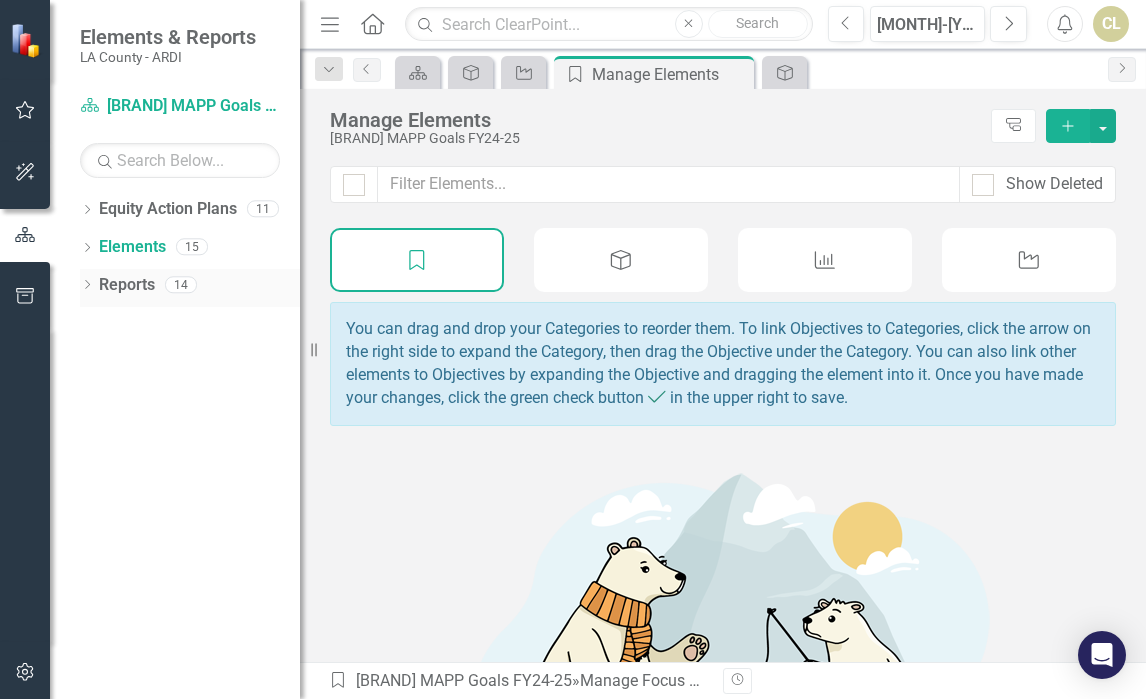 click on "Reports" at bounding box center (127, 285) 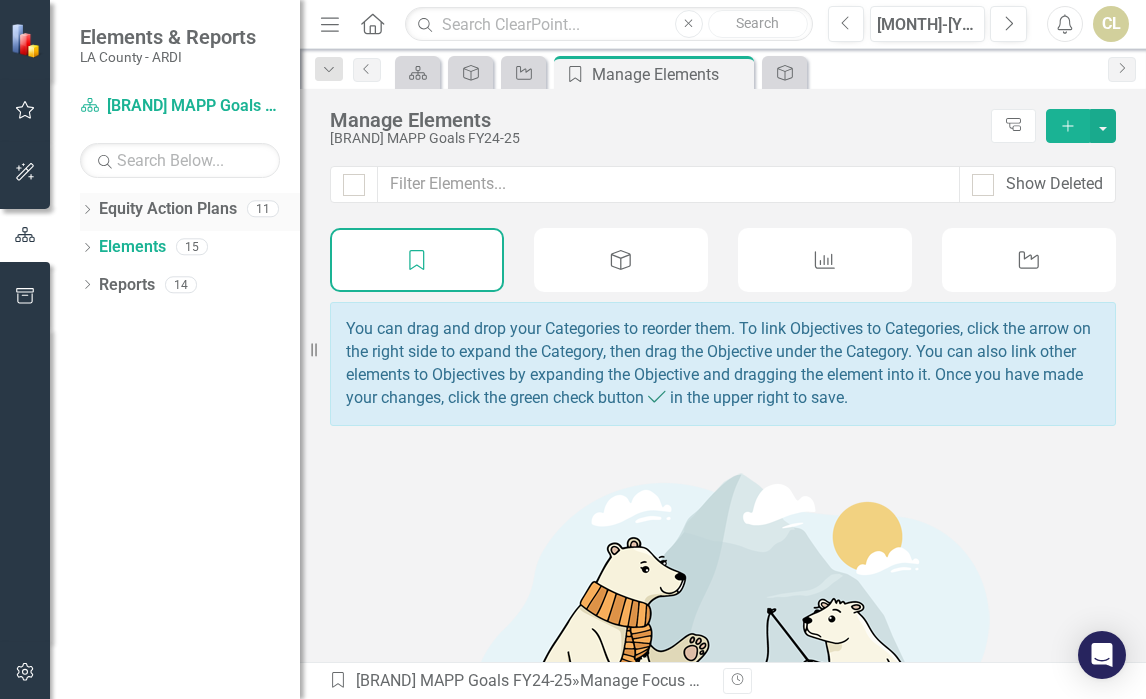 click on "Equity Action Plans" at bounding box center [168, 209] 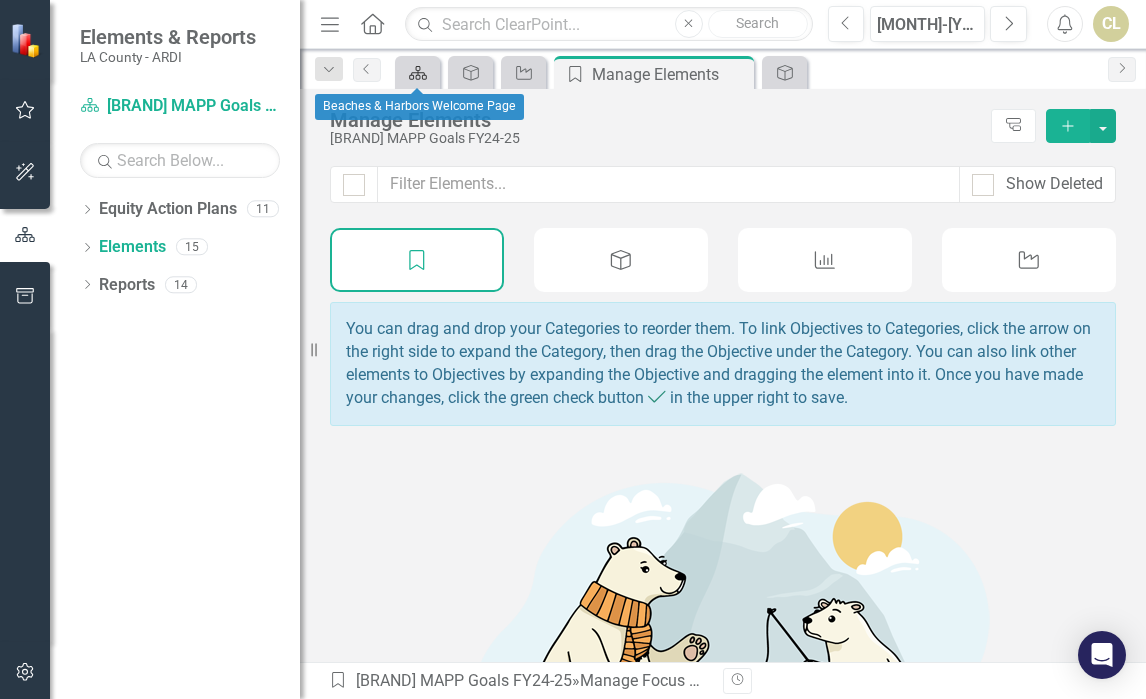 click on "Equity Action Plan" at bounding box center [418, 73] 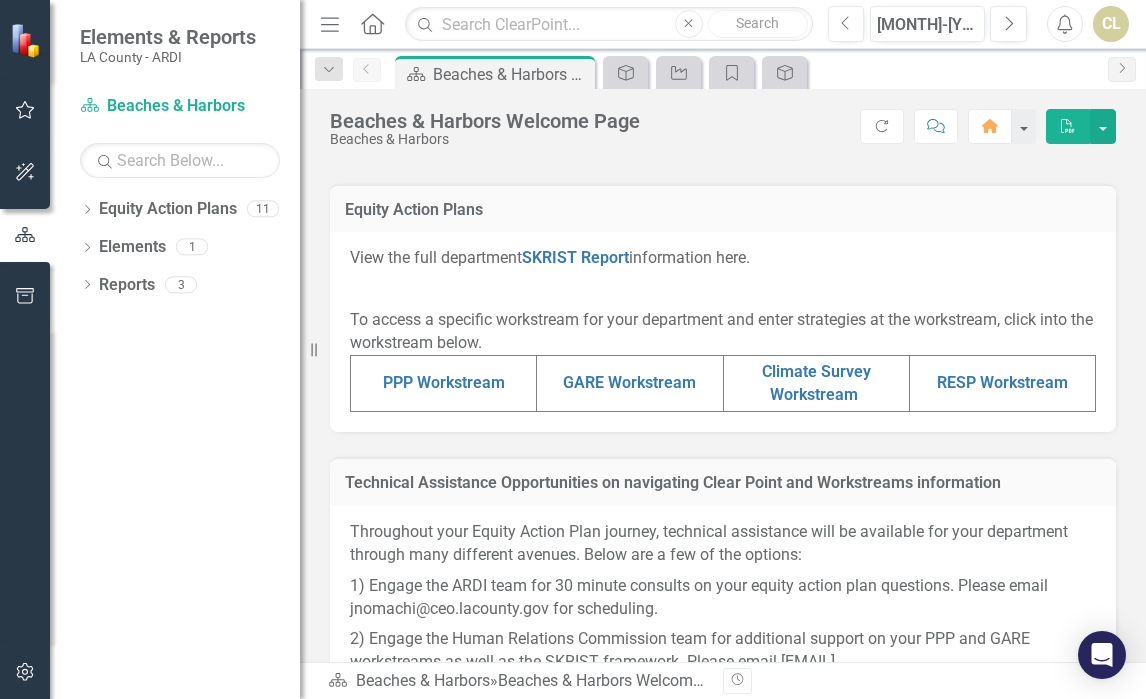 scroll, scrollTop: 873, scrollLeft: 0, axis: vertical 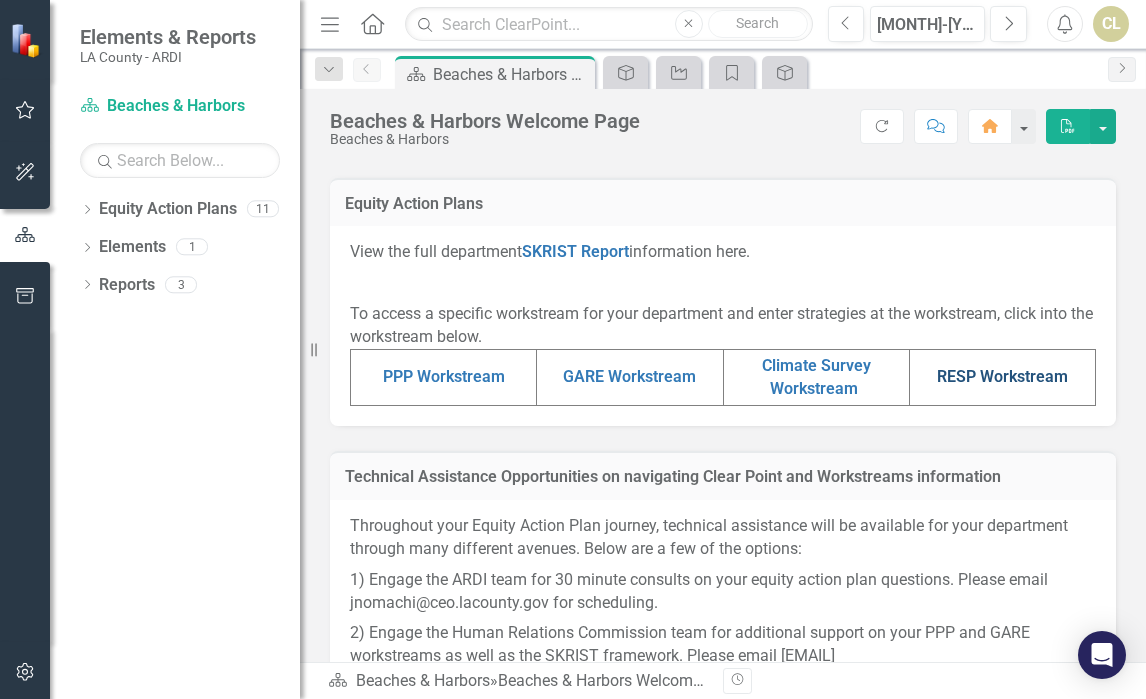 click on "RESP Workstream" at bounding box center (1002, 376) 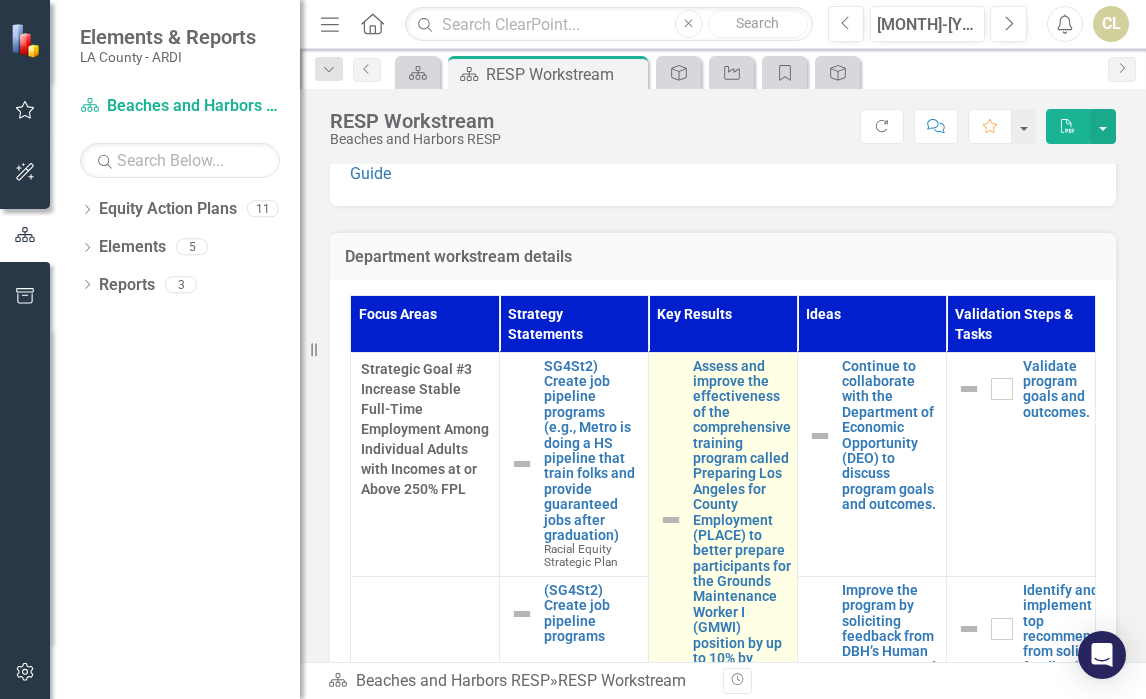 scroll, scrollTop: 550, scrollLeft: 0, axis: vertical 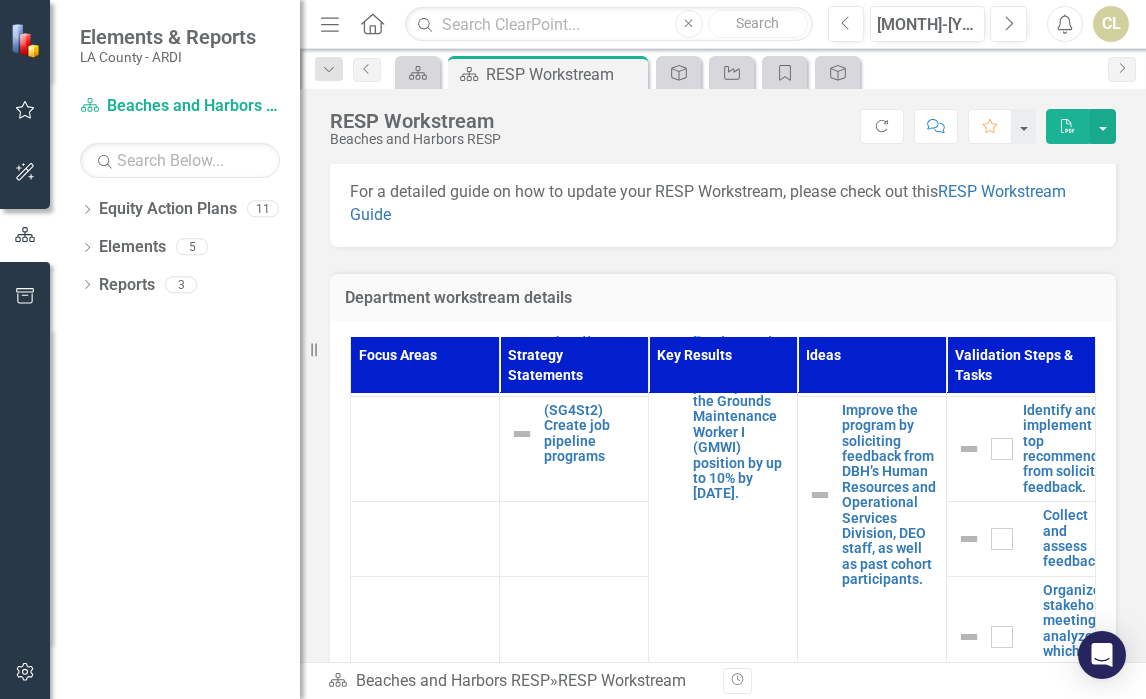 click on "PDF" at bounding box center [1068, 126] 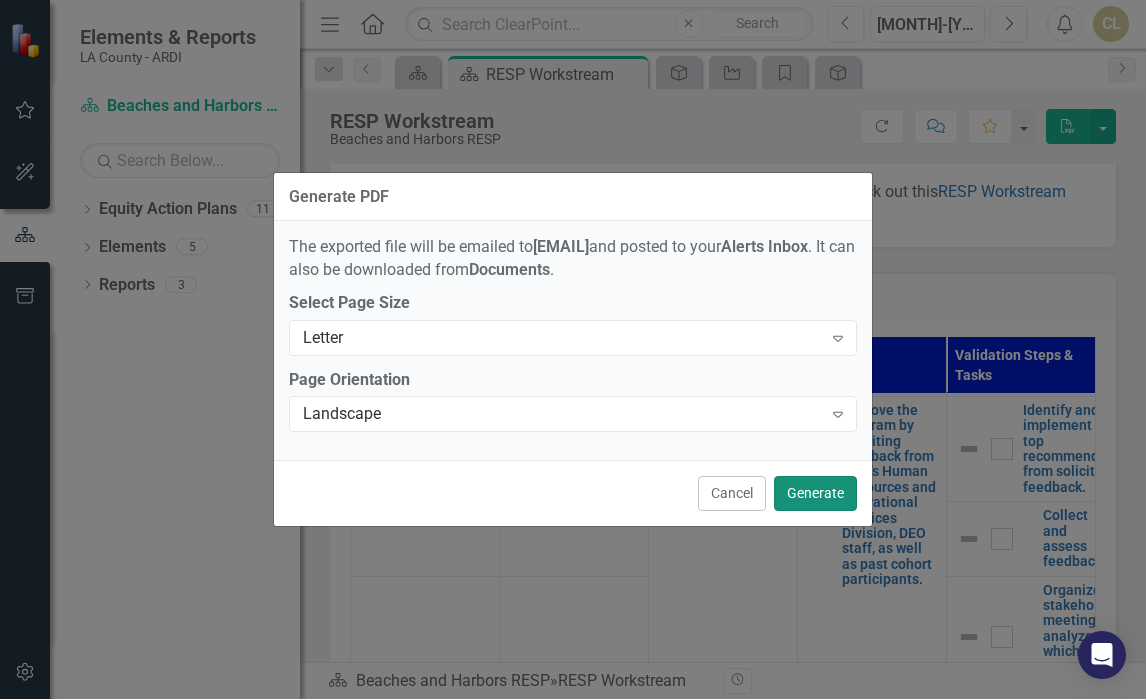 click on "Generate" at bounding box center [815, 493] 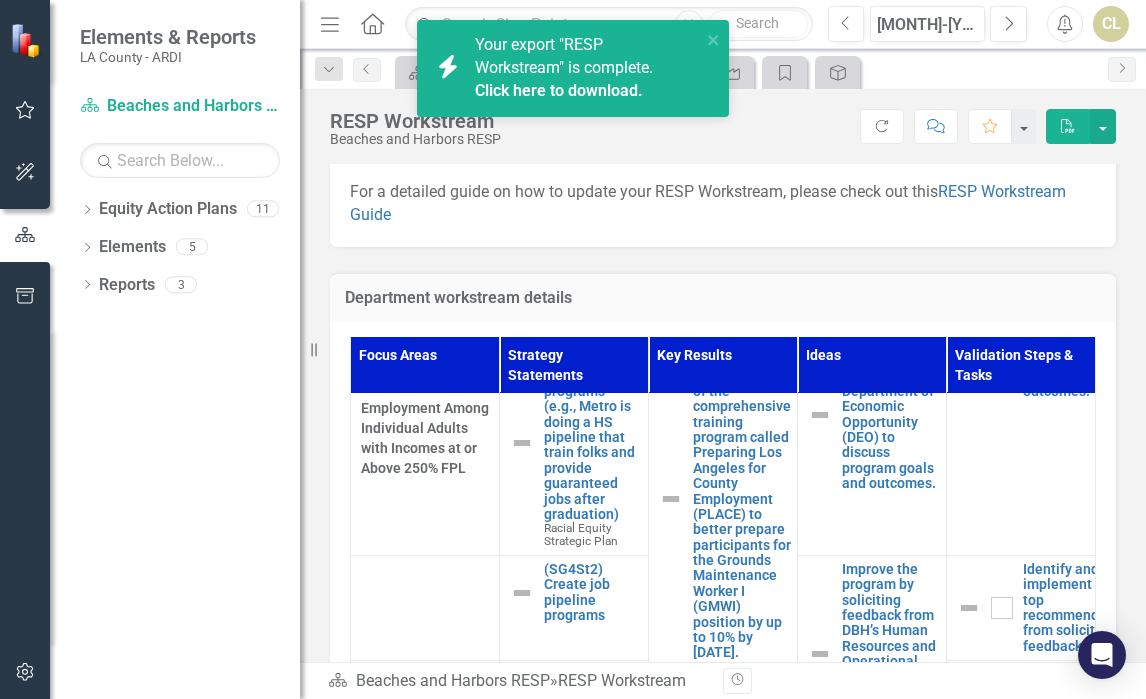 scroll, scrollTop: 77, scrollLeft: 0, axis: vertical 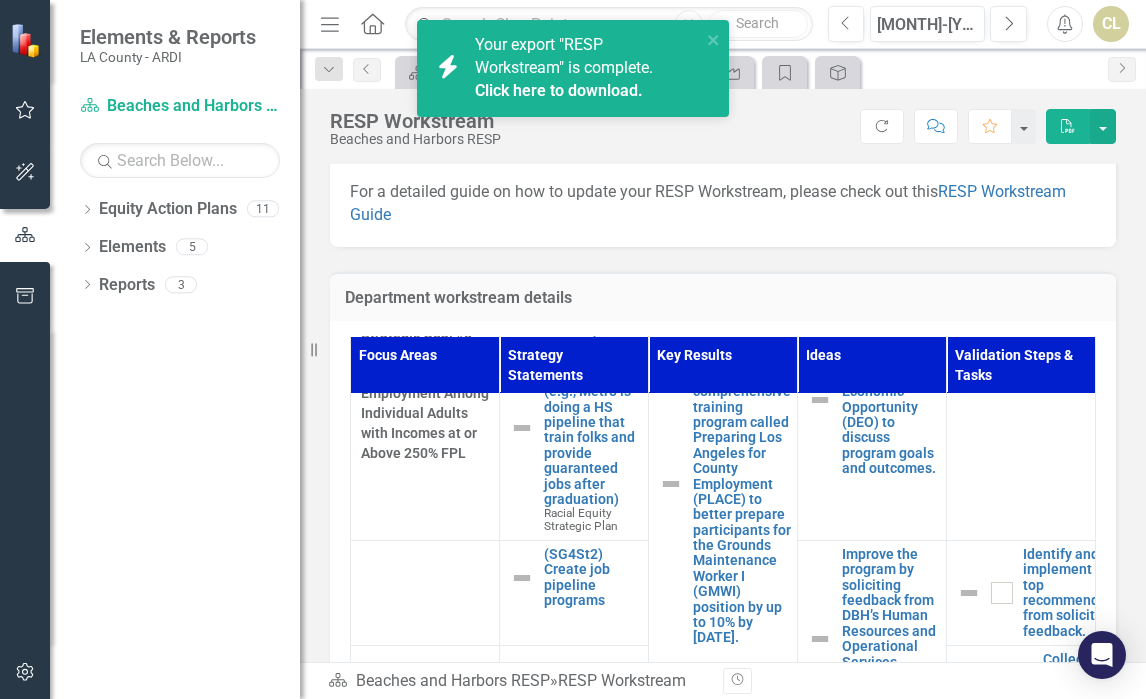 click on "Your export "RESP Workstream" is complete.  Click here to download." at bounding box center [585, 69] 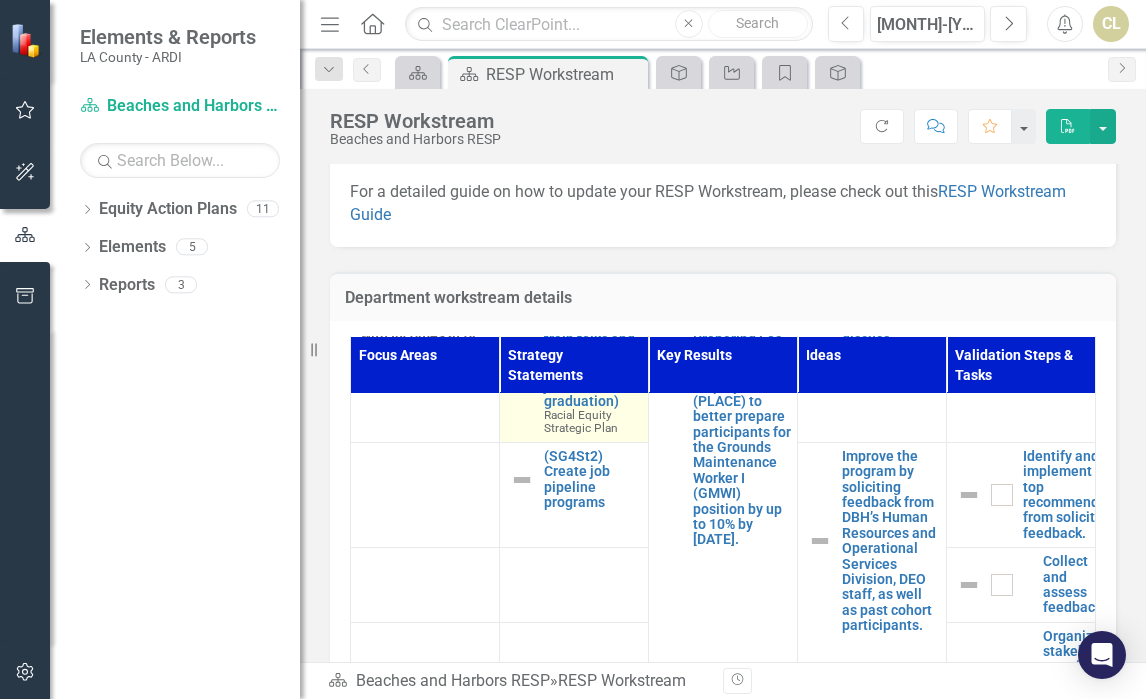 scroll, scrollTop: 0, scrollLeft: 0, axis: both 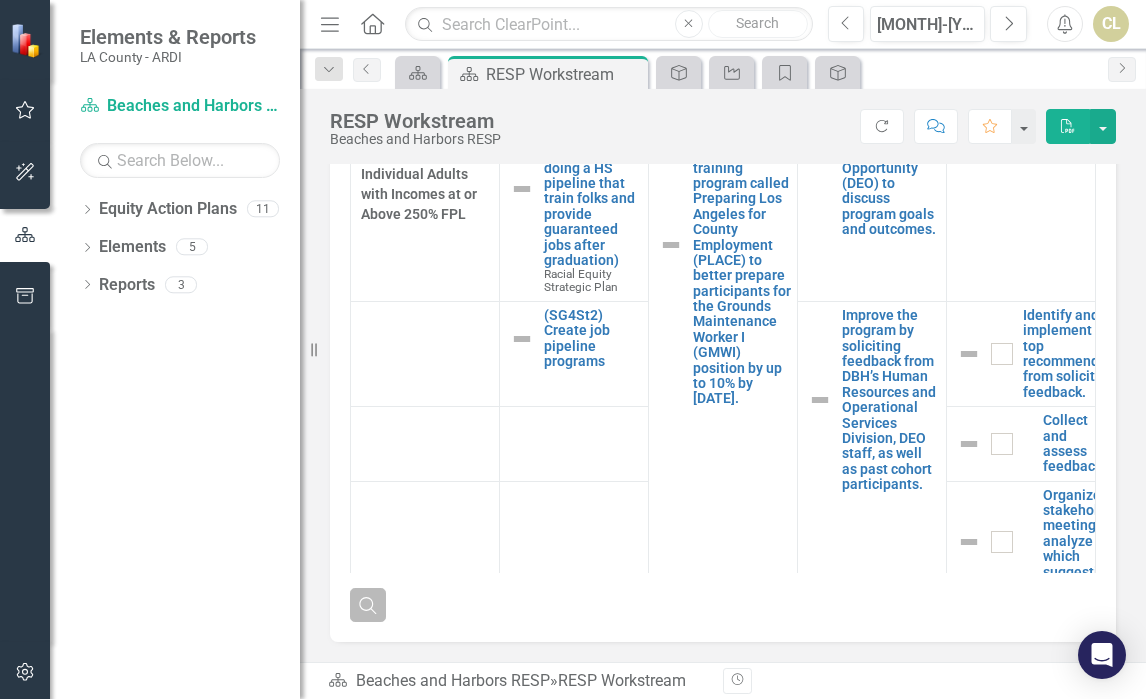 click on "Search" at bounding box center [368, 605] 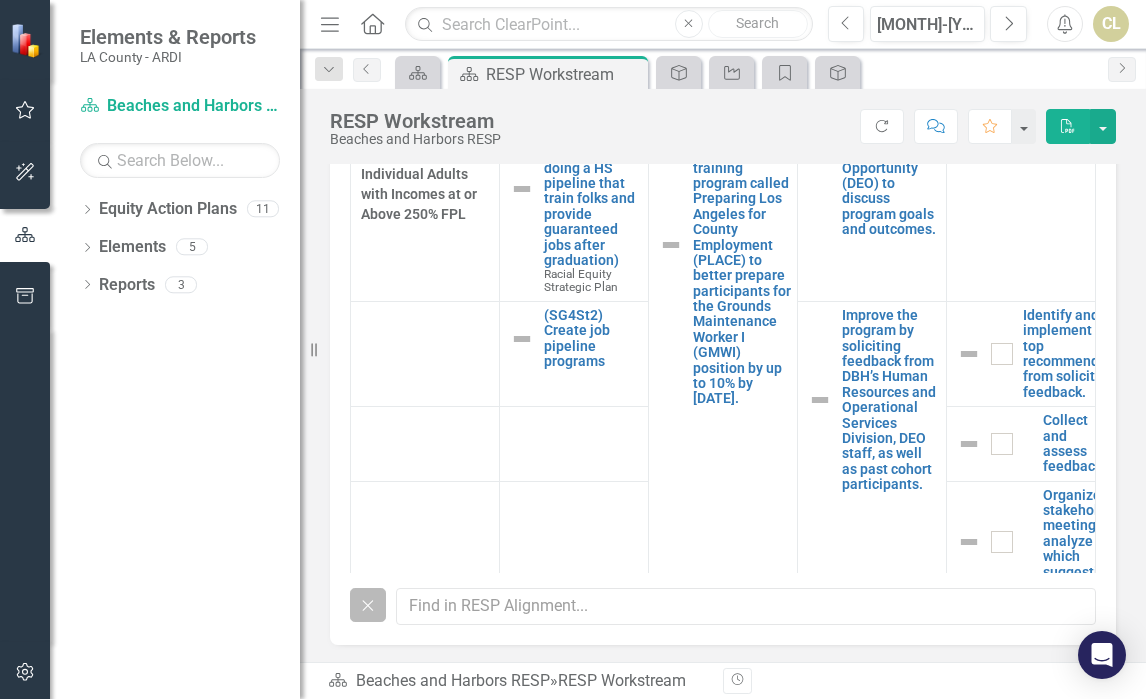 click on "Close" at bounding box center [368, 605] 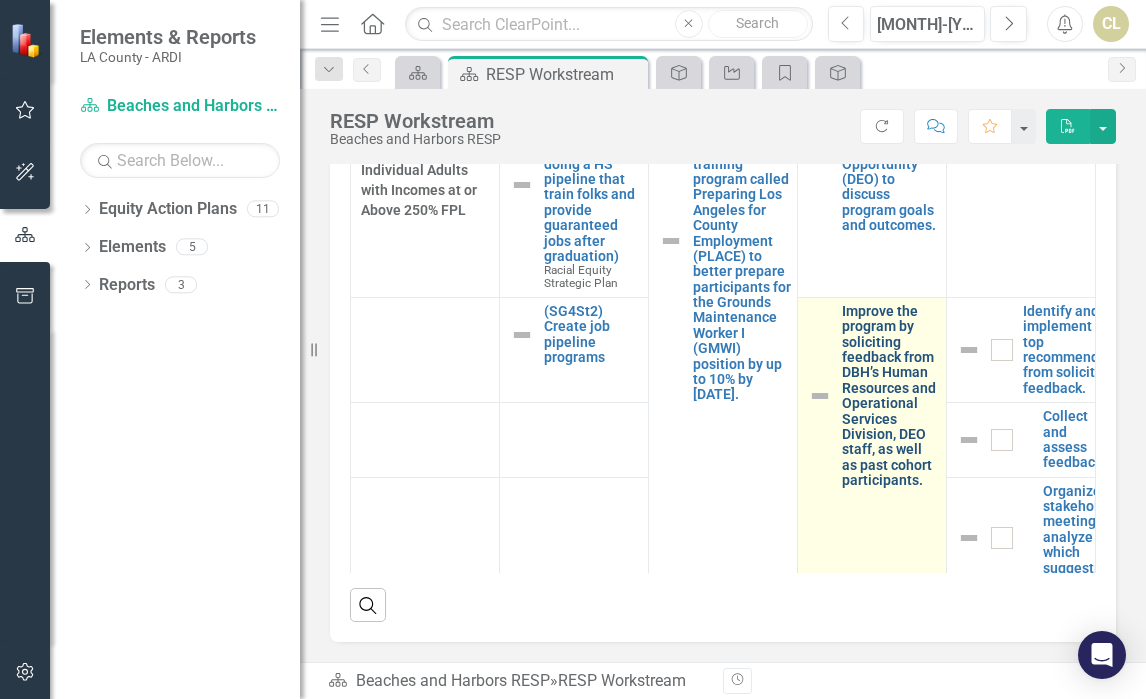 scroll, scrollTop: 35, scrollLeft: 0, axis: vertical 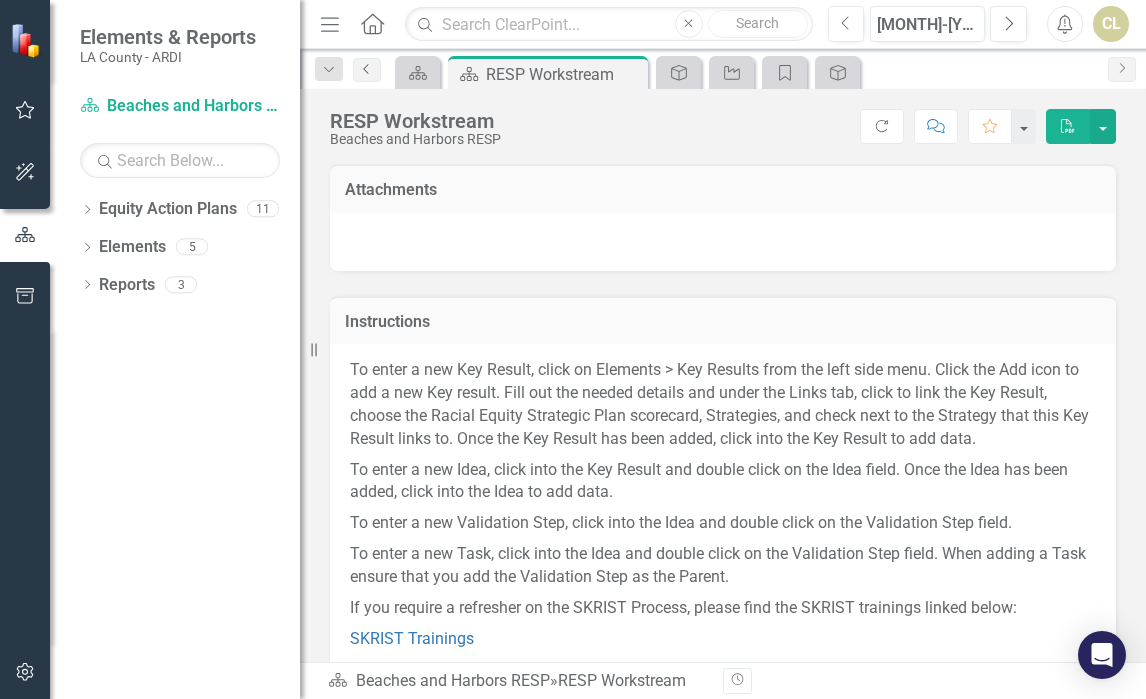 click on "Previous" at bounding box center (367, 69) 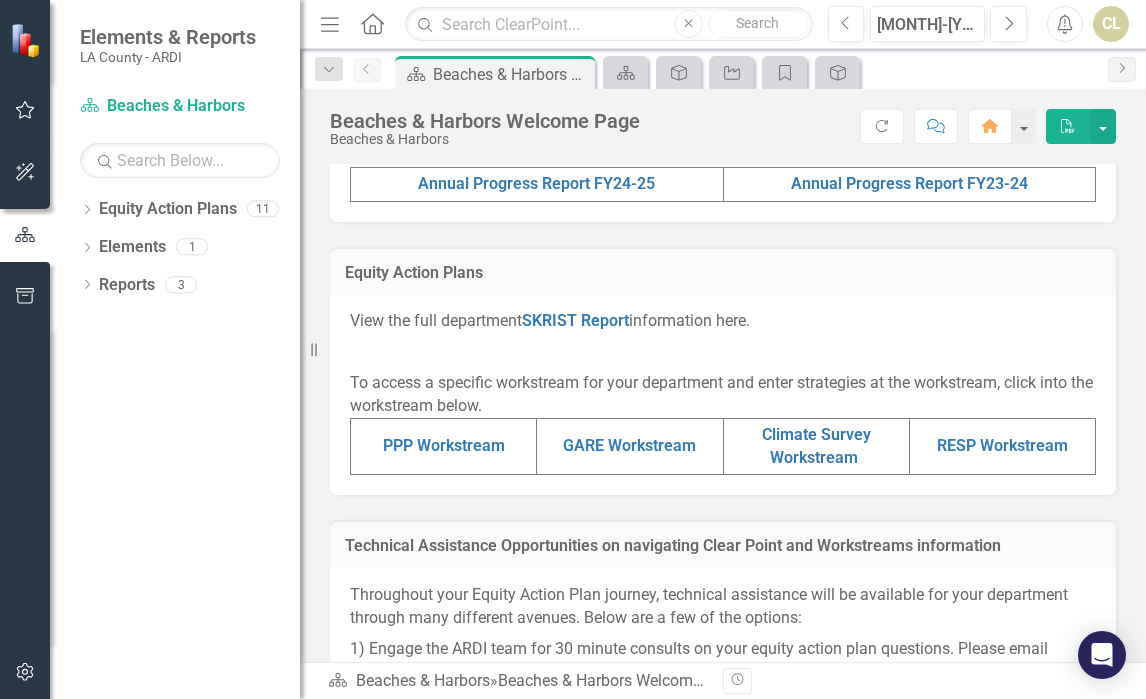 scroll, scrollTop: 941, scrollLeft: 0, axis: vertical 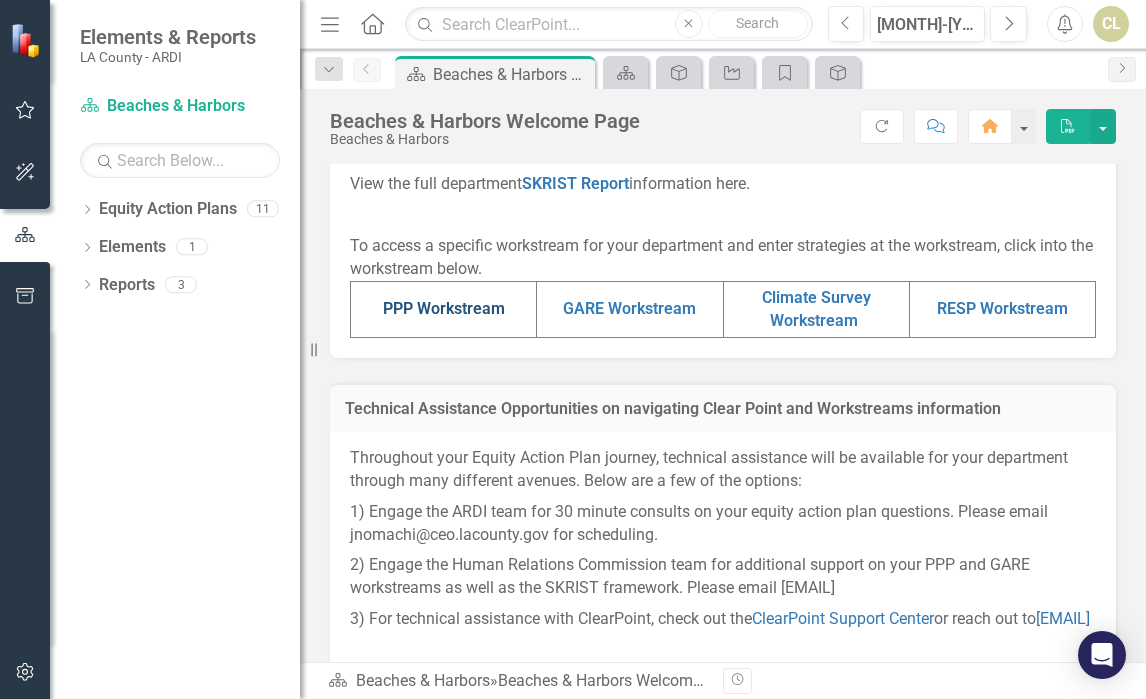 click on "PPP Workstream" at bounding box center [444, 308] 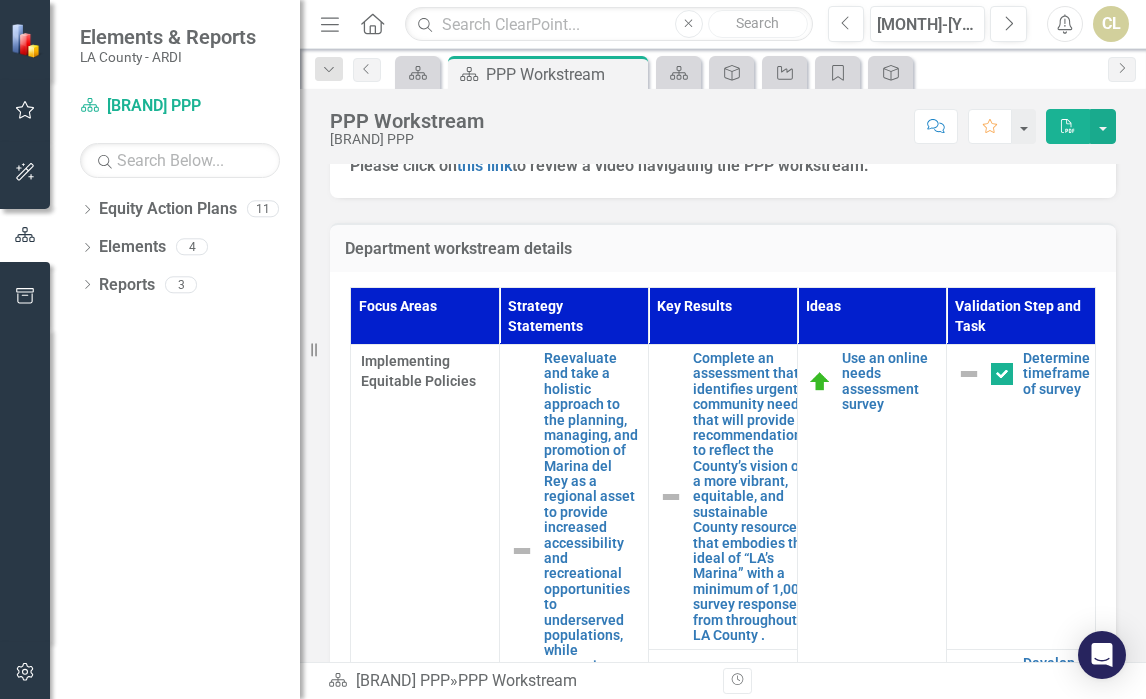 scroll, scrollTop: 691, scrollLeft: 0, axis: vertical 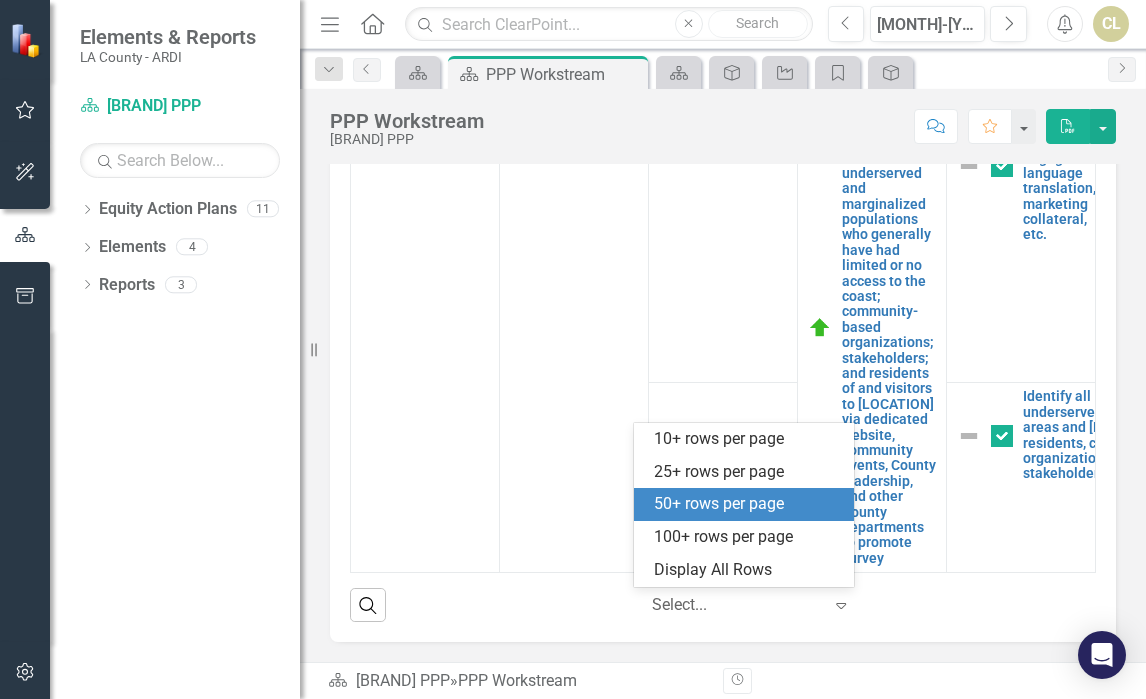 click at bounding box center (841, 606) 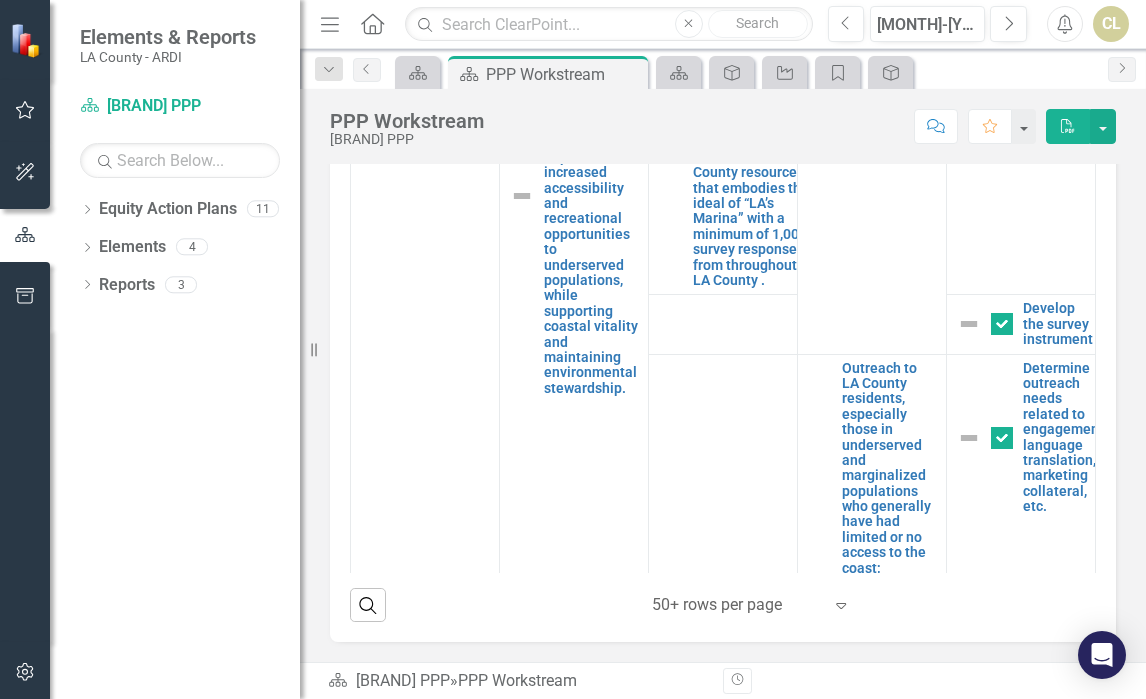 scroll, scrollTop: 0, scrollLeft: 0, axis: both 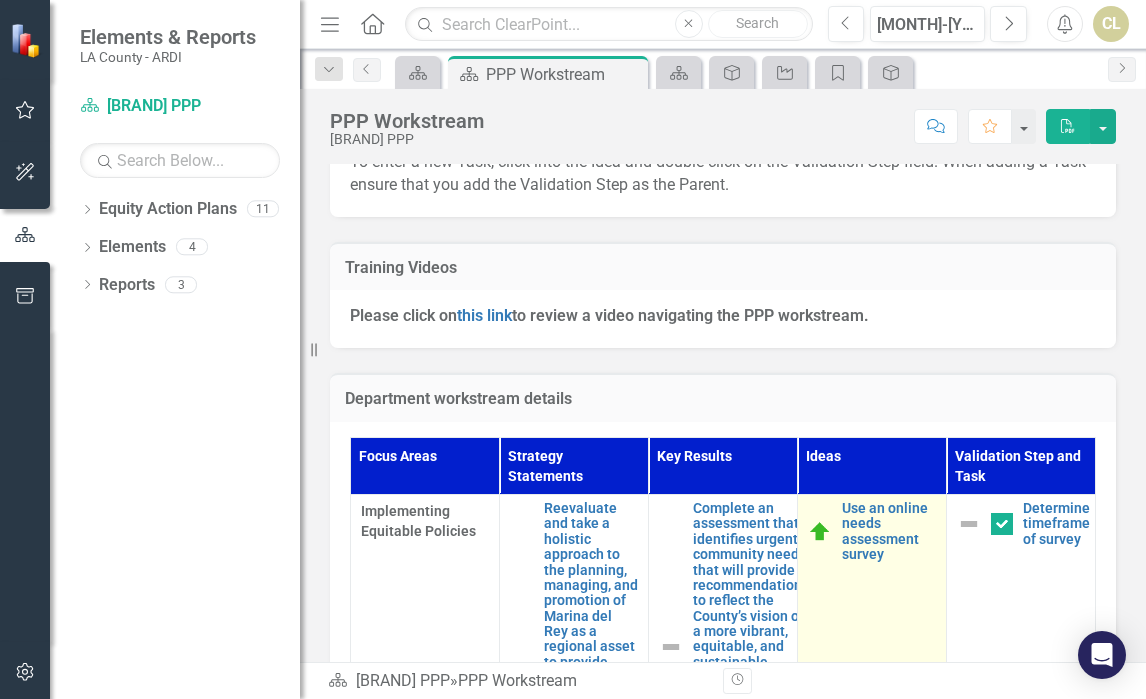 drag, startPoint x: 913, startPoint y: 588, endPoint x: 855, endPoint y: 588, distance: 58 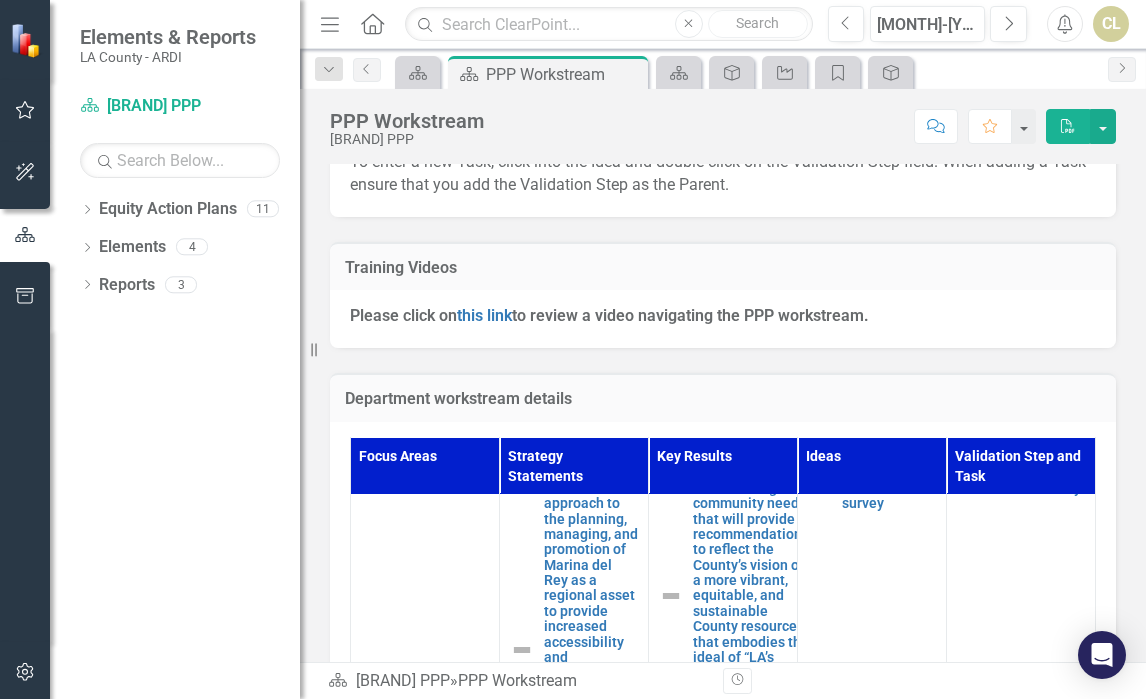 scroll, scrollTop: 0, scrollLeft: 0, axis: both 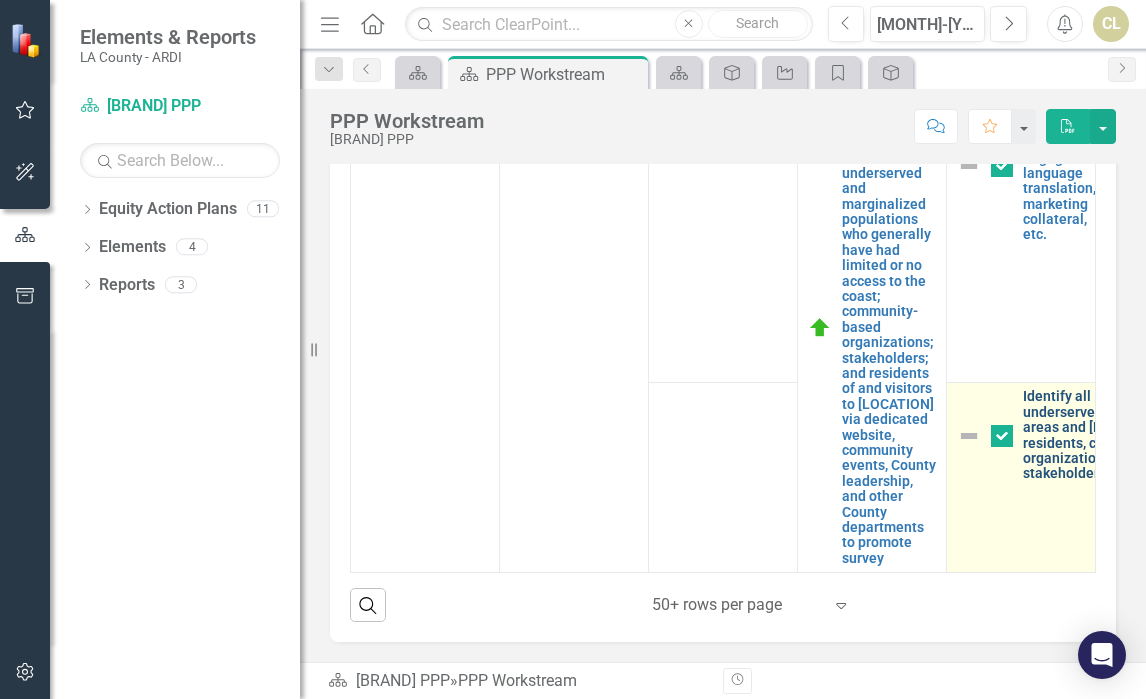 click on "Identify all underserved/marginalized areas and [LOCATION] residents, community organizations, and stakeholders" at bounding box center (1107, 435) 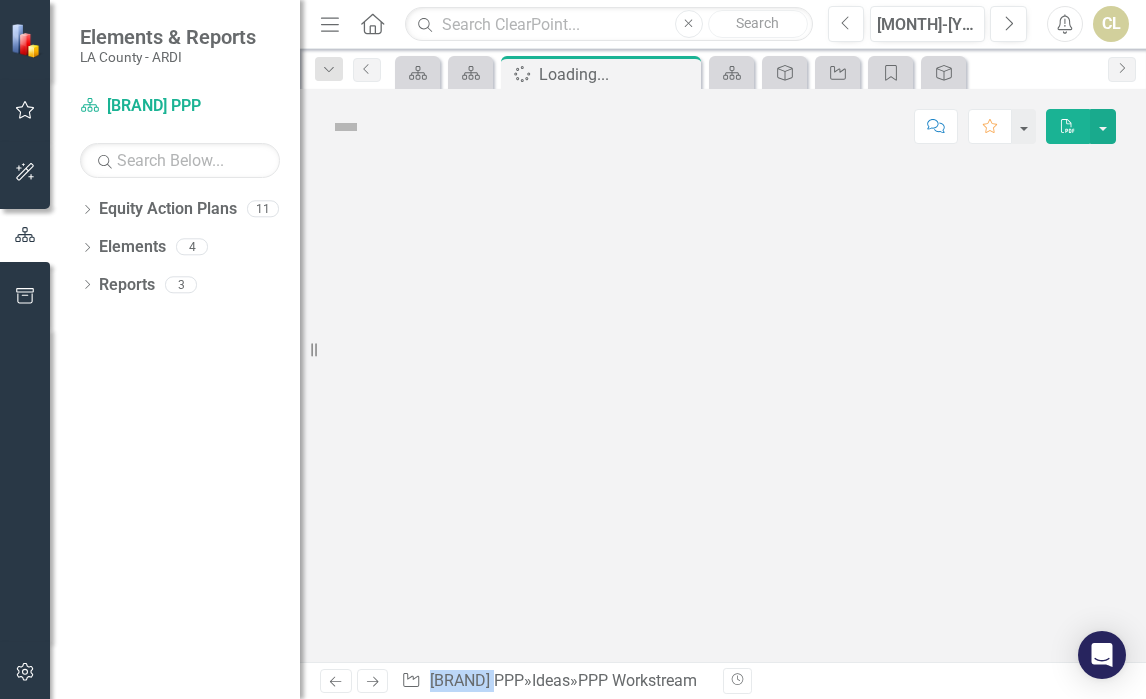 click at bounding box center (723, 413) 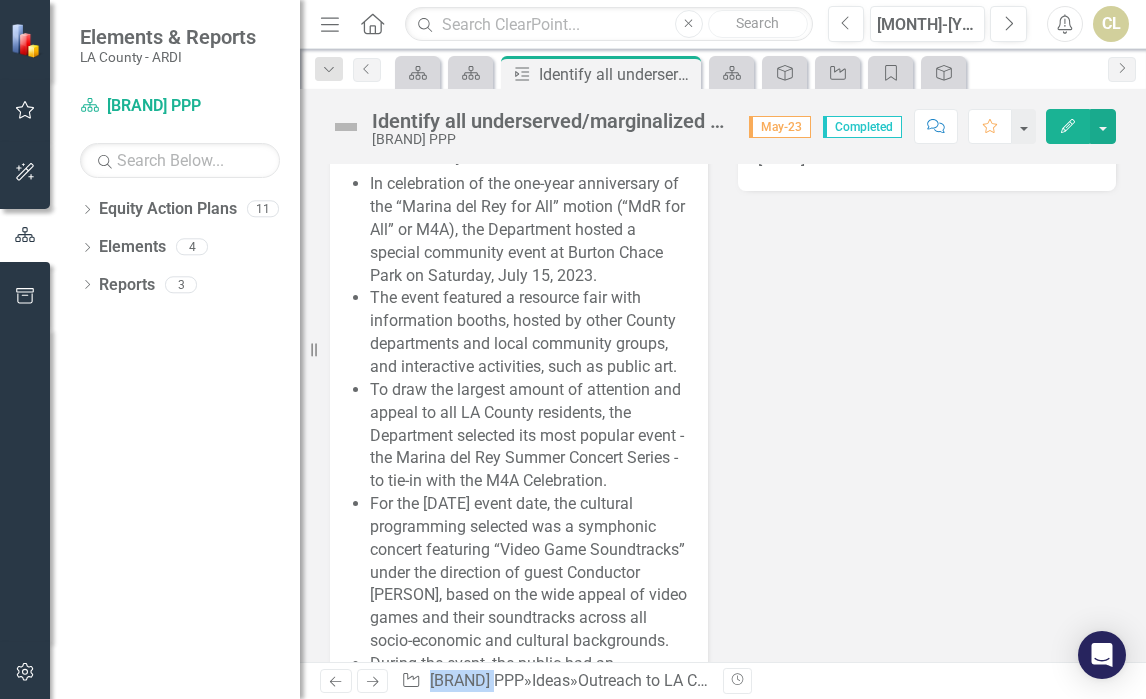 scroll, scrollTop: 349, scrollLeft: 0, axis: vertical 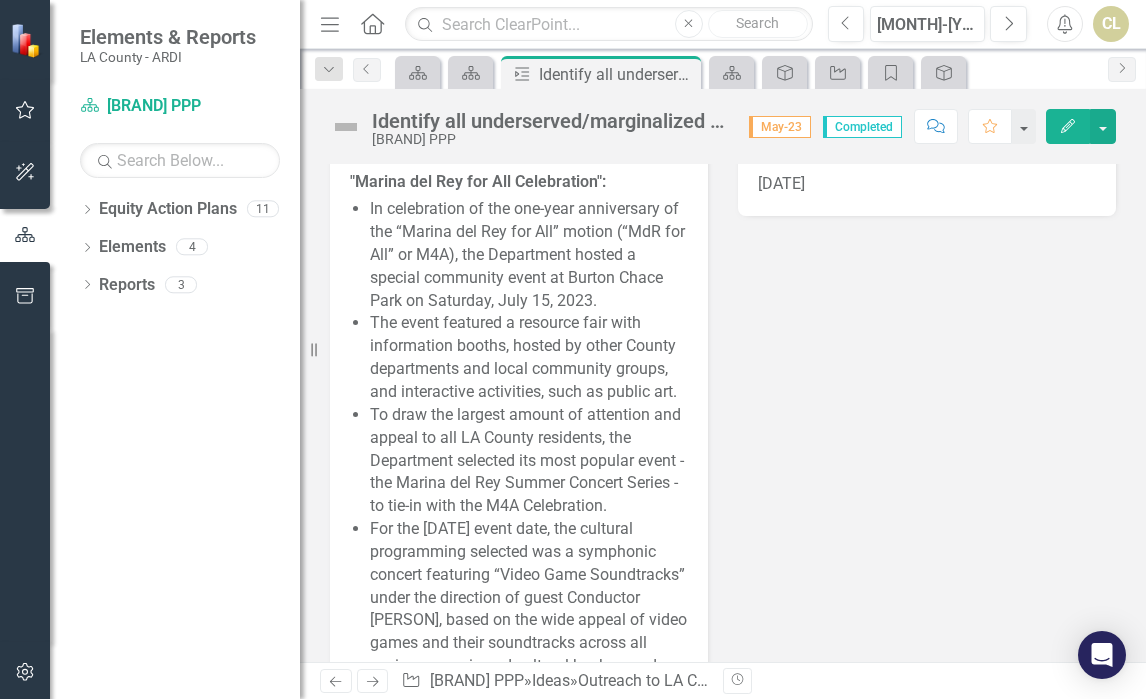 click on "Dropdown Search Equity Action Plan [BRAND] Welcome Page Close Equity Action Plan PPP Workstream Close Validation Step & Task Identify all underserved/marginalized areas and LA County residents, community  organizations, and stakeholders Pin Equity Action Plan RESP Workstream Close Strategy Statement MAPP Goals FY24-25 Close Idea PPP Workstream FY24-25 Close Focus Area Manage Elements Close Strategy Statement MAPP Goal 1 Close Previous Equity Action Plan Equity Action Plan Validation Step & Task Identify all underserved/marginalized areas and LA County residents, community  organizations, and stakeholders Pin Close Equity Action Plan Strategy Statement Idea Focus Area Strategy Statement Next" at bounding box center (723, 69) 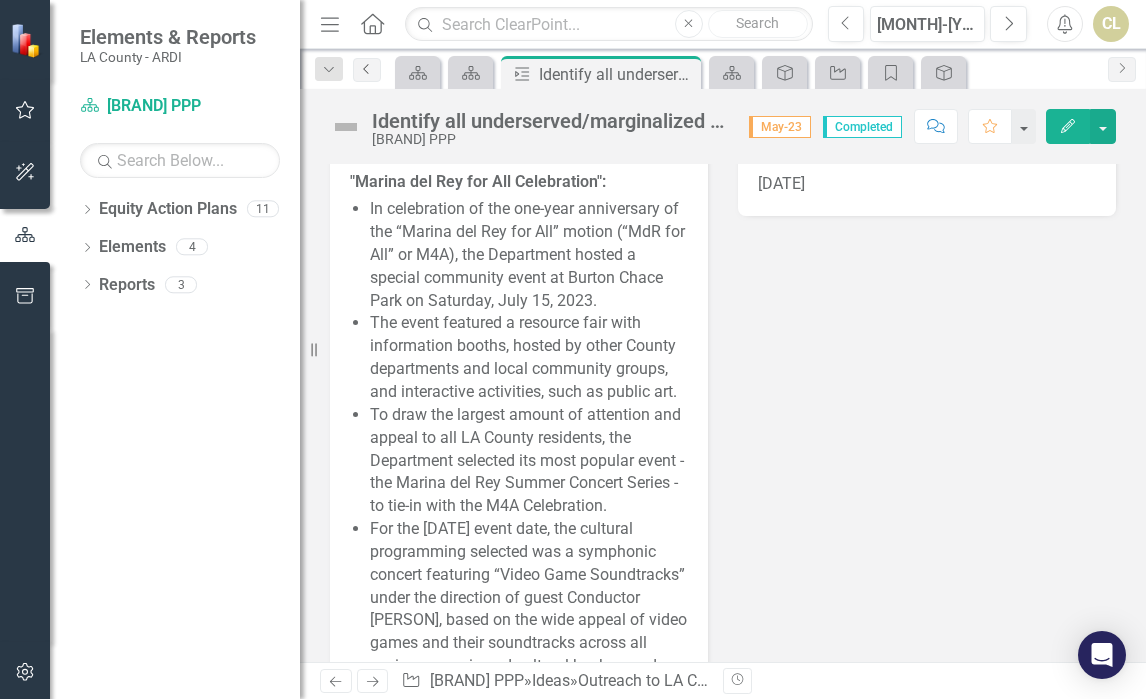 click on "Previous" at bounding box center (367, 69) 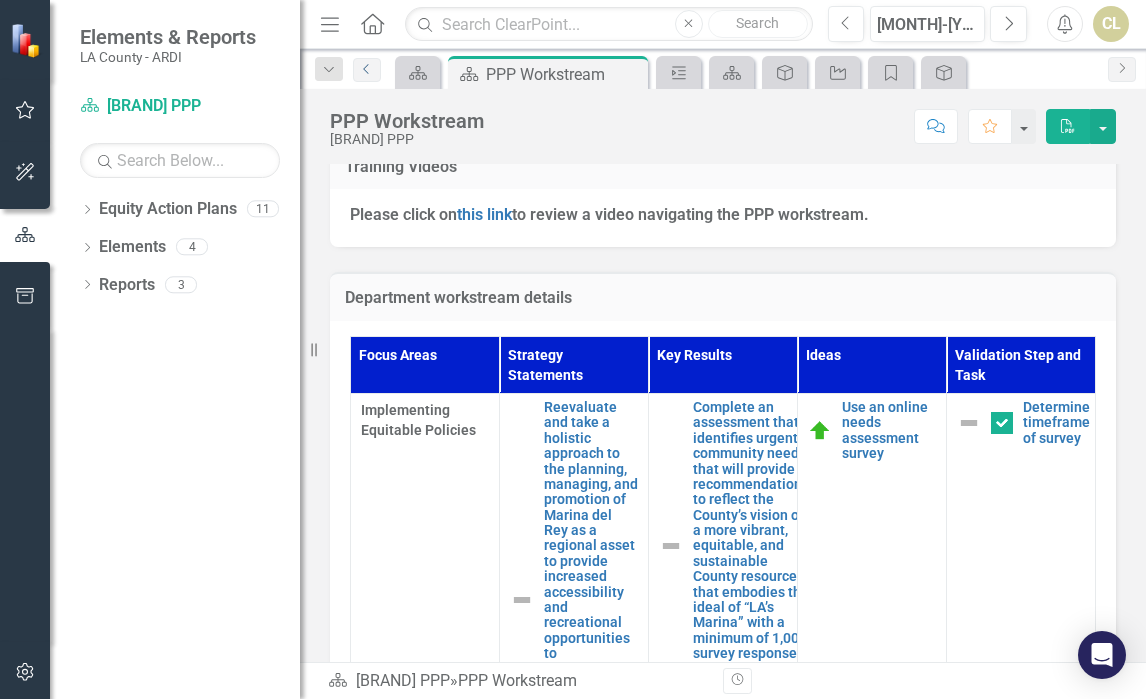scroll, scrollTop: 667, scrollLeft: 0, axis: vertical 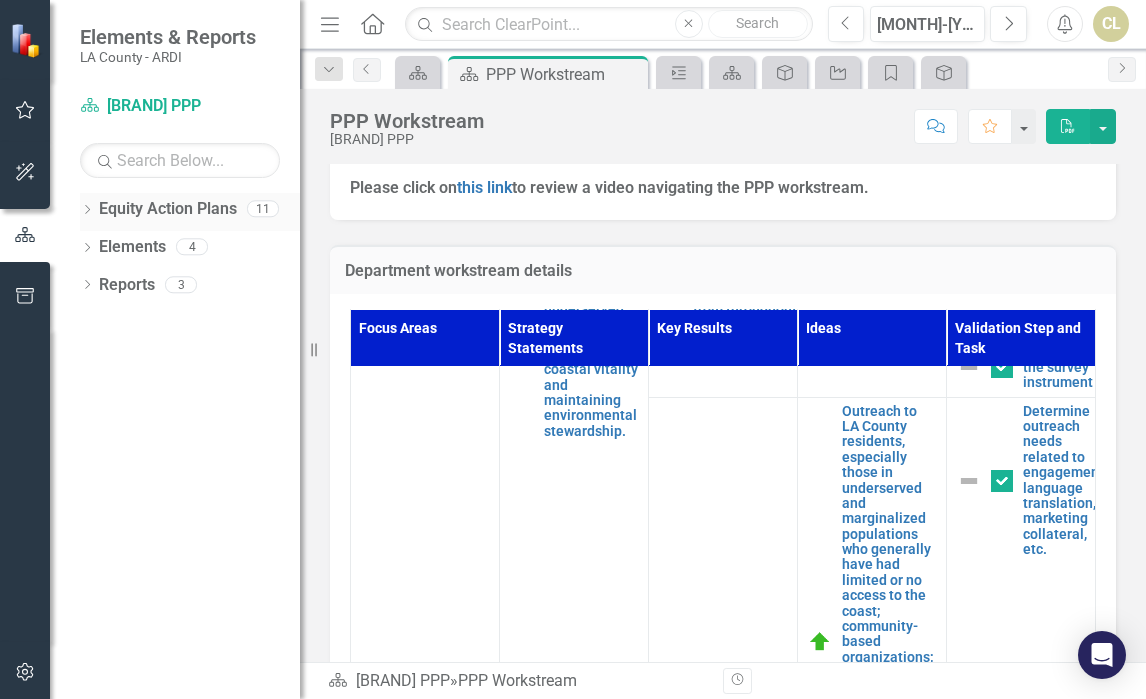 click on "11" at bounding box center [263, 209] 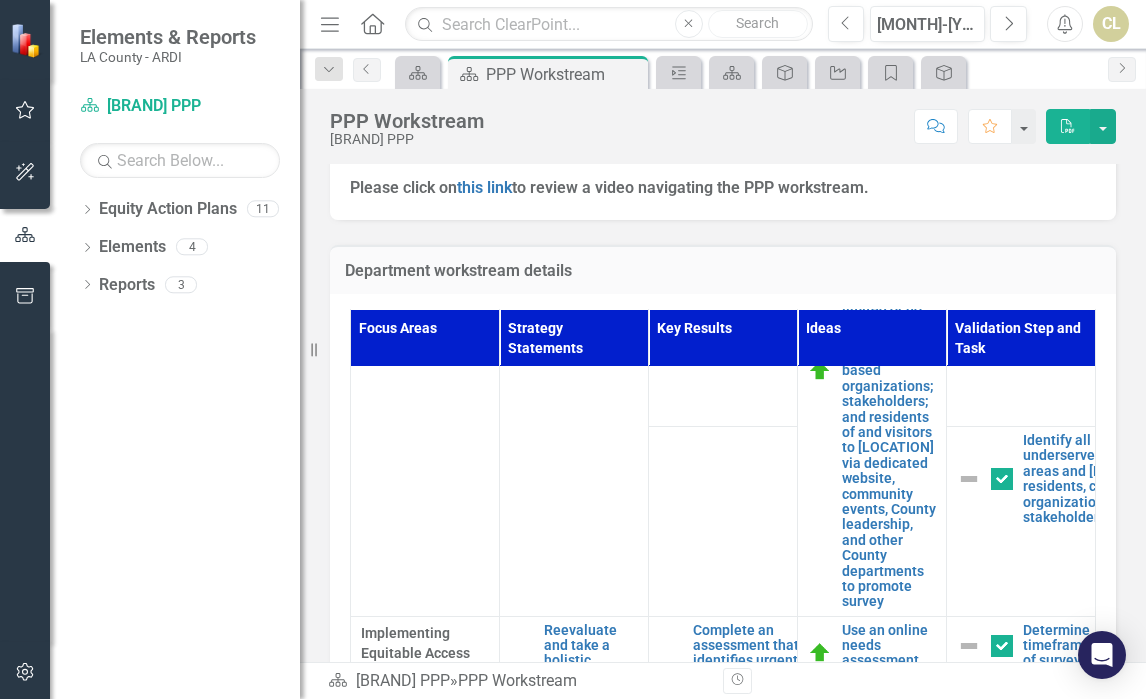 scroll, scrollTop: 556, scrollLeft: 0, axis: vertical 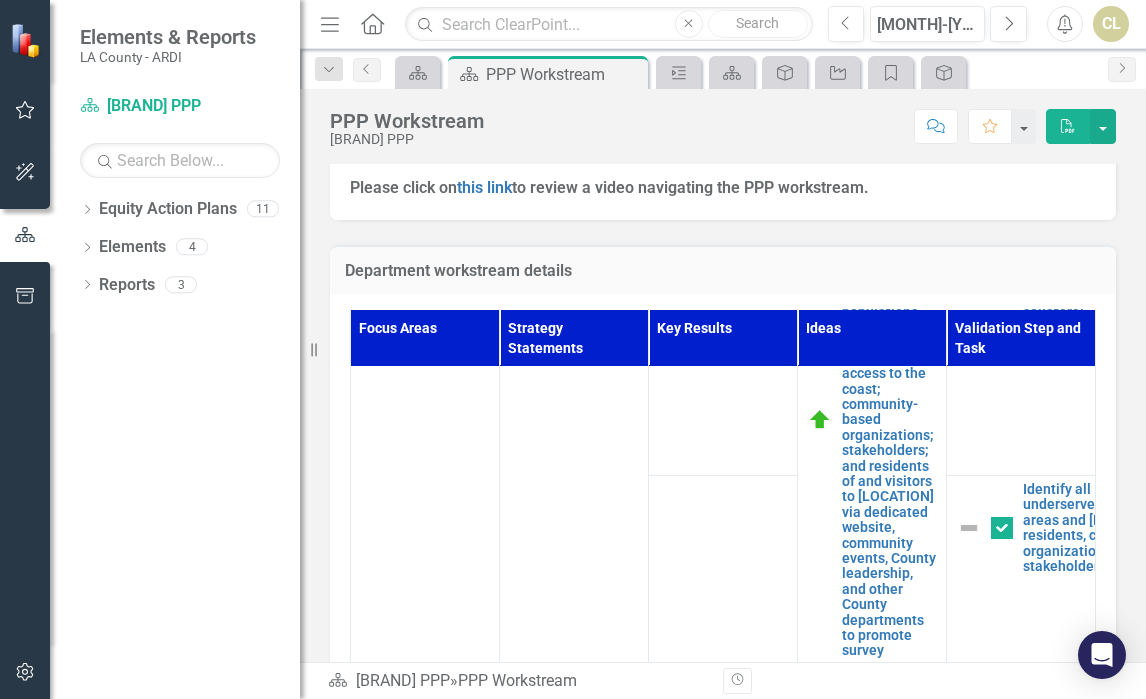 click on "Dropdown Equity Action Plans 11 Racial Equity Strategic Plan Dropdown Beaches & Harbors Beaches & Harbors Climate Survey Beaches & Harbors MAPP Goals Beaches & Harbors Annual Report Beaches & Harbors PPP Beaches & Harbors GARE Beaches and Harbors MAPP Goals FY[YEAR]-[YEAR] Beaches and Harbors Annual Report FY[YEAR]-[YEAR] Beaches and Harbors RESP Sandbox PPP Dropdown Elements 4 Dropdown Strategy Statement Strategy Statements 1 Reevaluate and take a holistic approach to the planning, managing, and promotion of Marina del Rey as a regional asset to provide increased accessibility and recreational opportunities to underserved populations, while supporting coastal vitality and maintaining environmental stewardship. Dropdown Key Result Key Results 1 Dropdown Idea Ideas 2 Dropdown Use an online needs assessment survey Dropdown Dropdown Reports 3 Dropdown Equity Action Plan Equity Action Plans 1 PPP Workstream Dropdown Strategy Statement Strategy Statements 1 SKRIST Report Dropdown Key Result Key Results 0 Dropdown Idea Ideas 1" at bounding box center (175, 446) 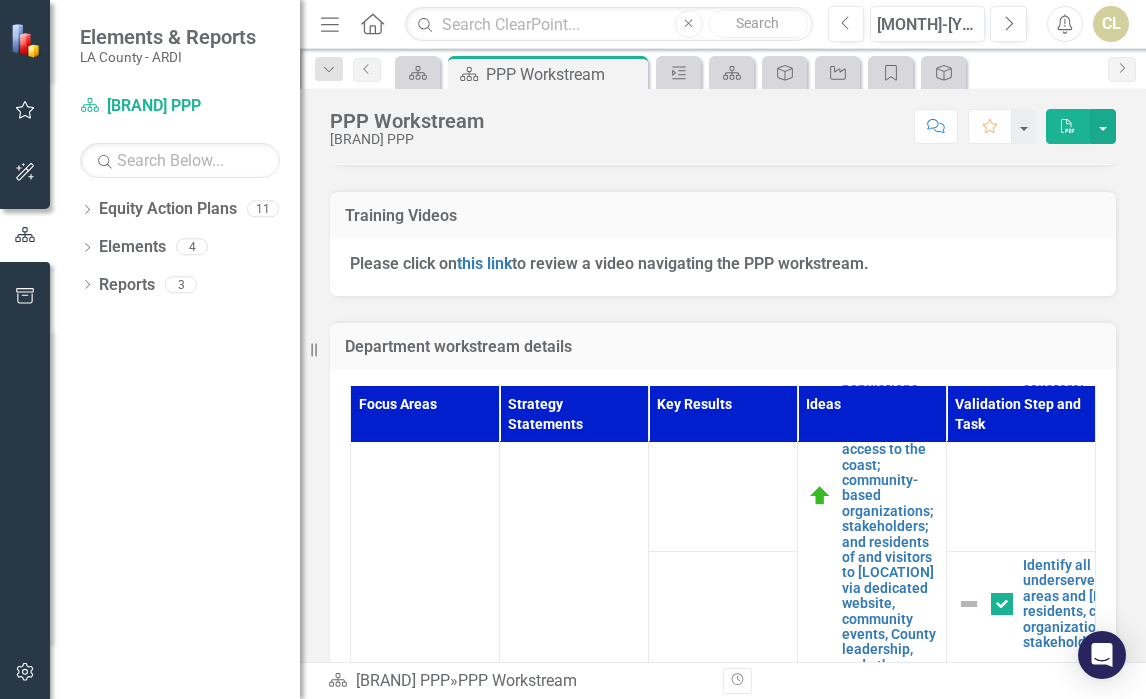 scroll, scrollTop: 546, scrollLeft: 0, axis: vertical 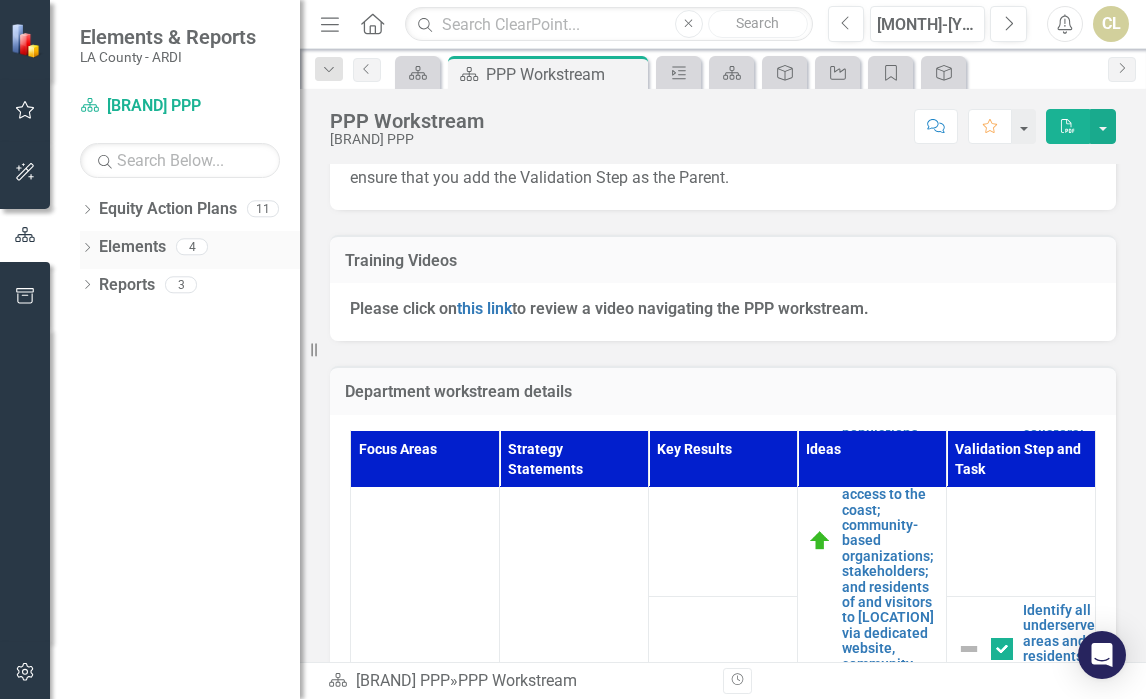 click on "4" at bounding box center [192, 247] 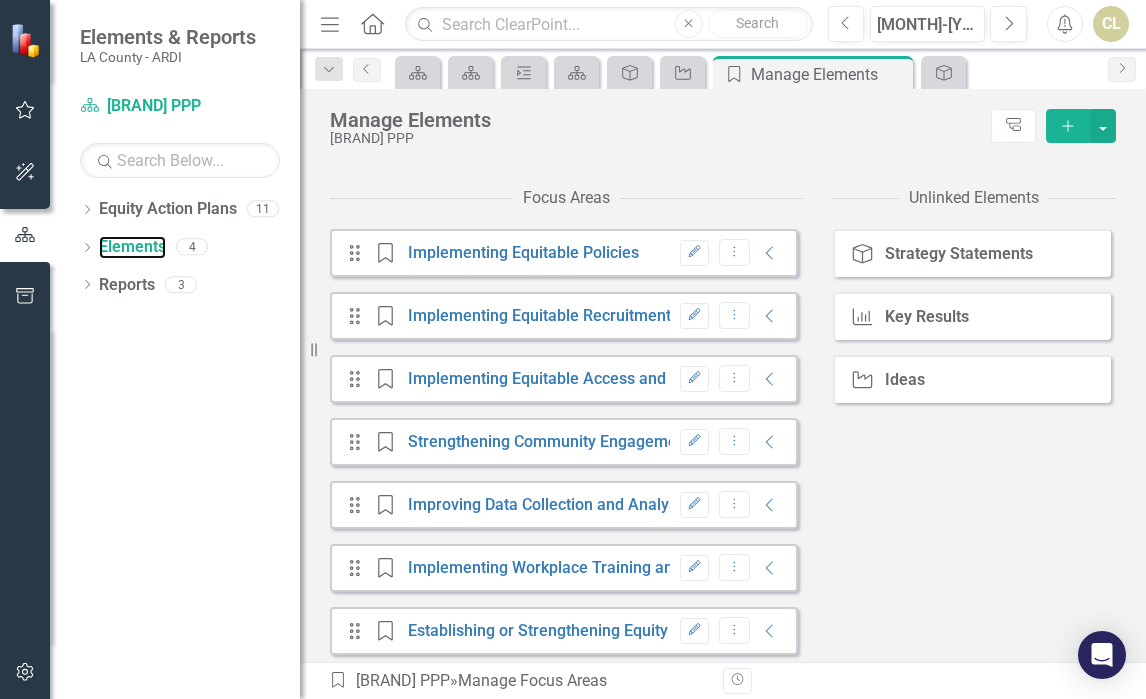 scroll, scrollTop: 291, scrollLeft: 0, axis: vertical 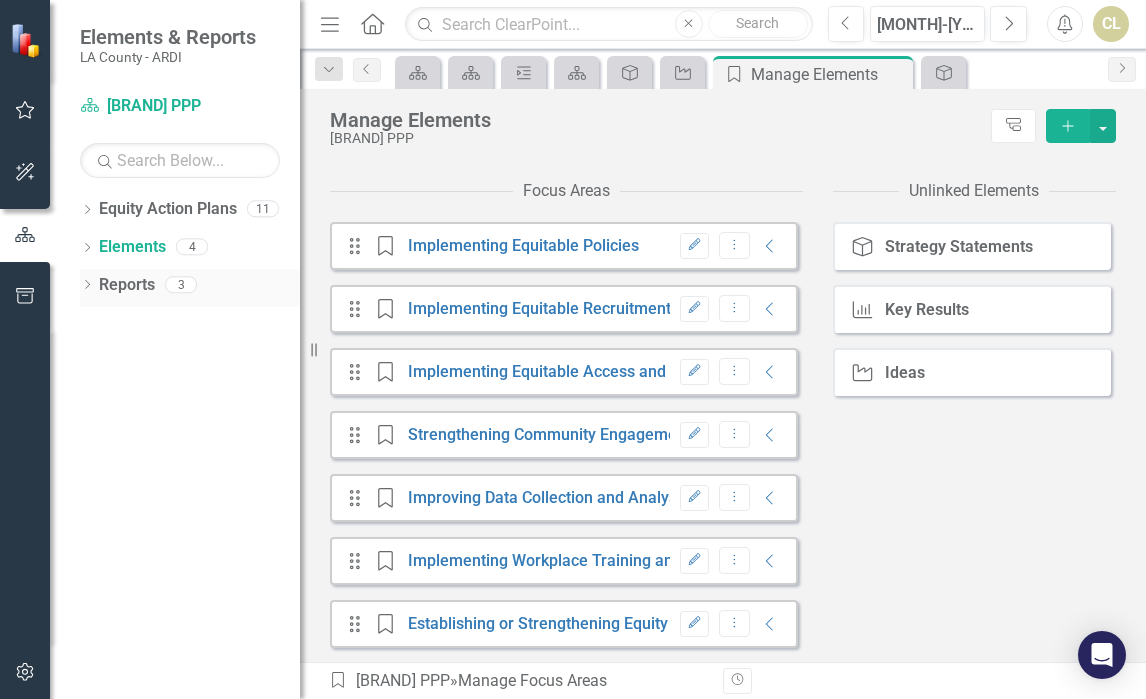 click on "3" at bounding box center [181, 284] 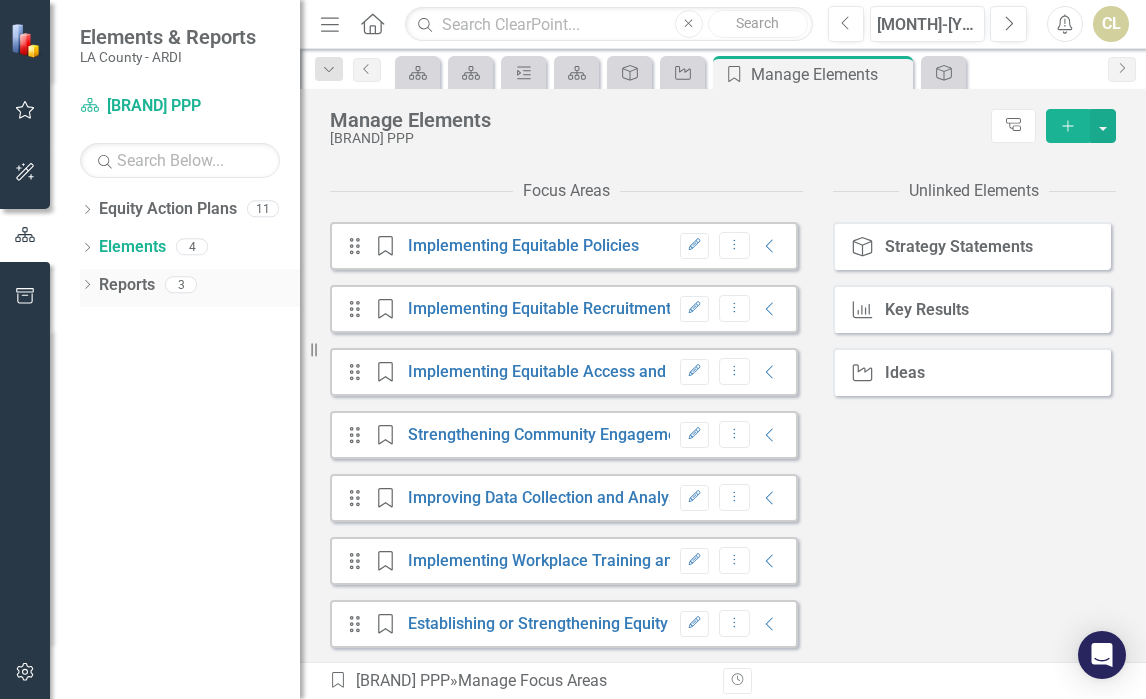 click on "3" at bounding box center (181, 284) 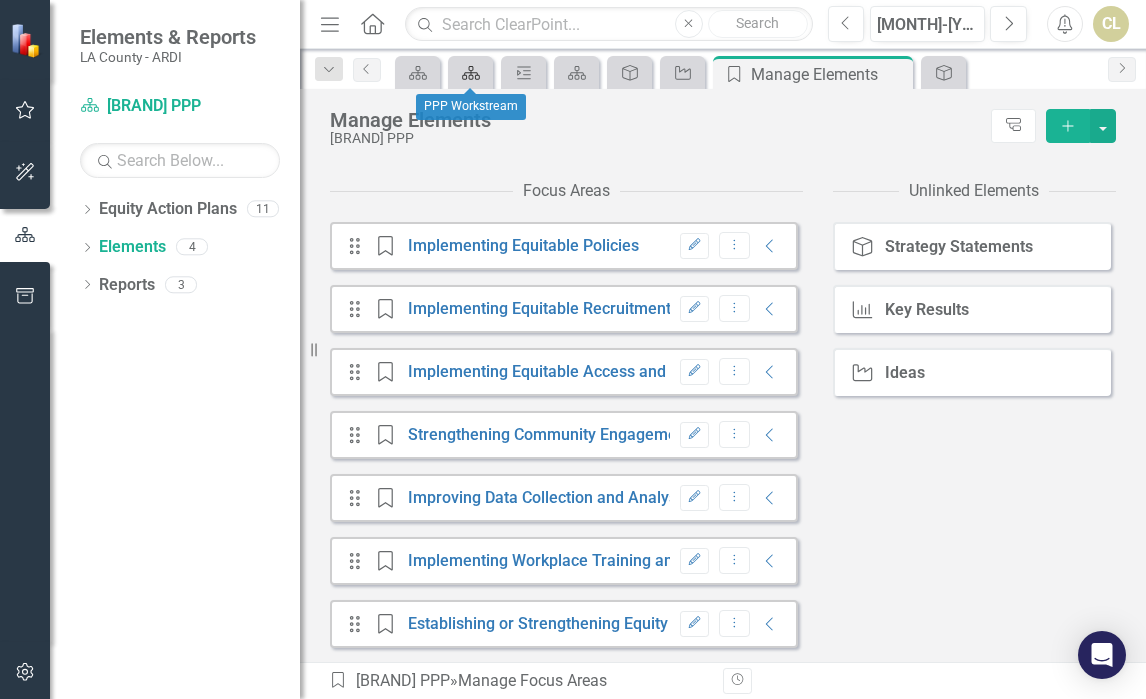 click on "Equity Action Plan" at bounding box center [471, 73] 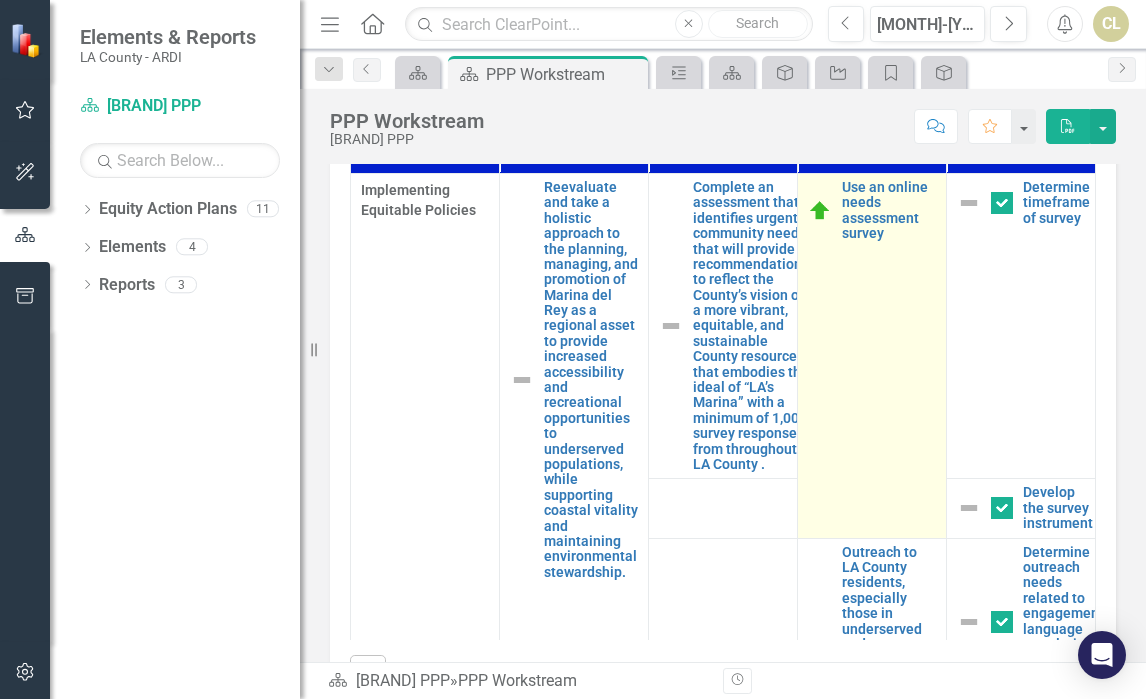 scroll, scrollTop: 927, scrollLeft: 0, axis: vertical 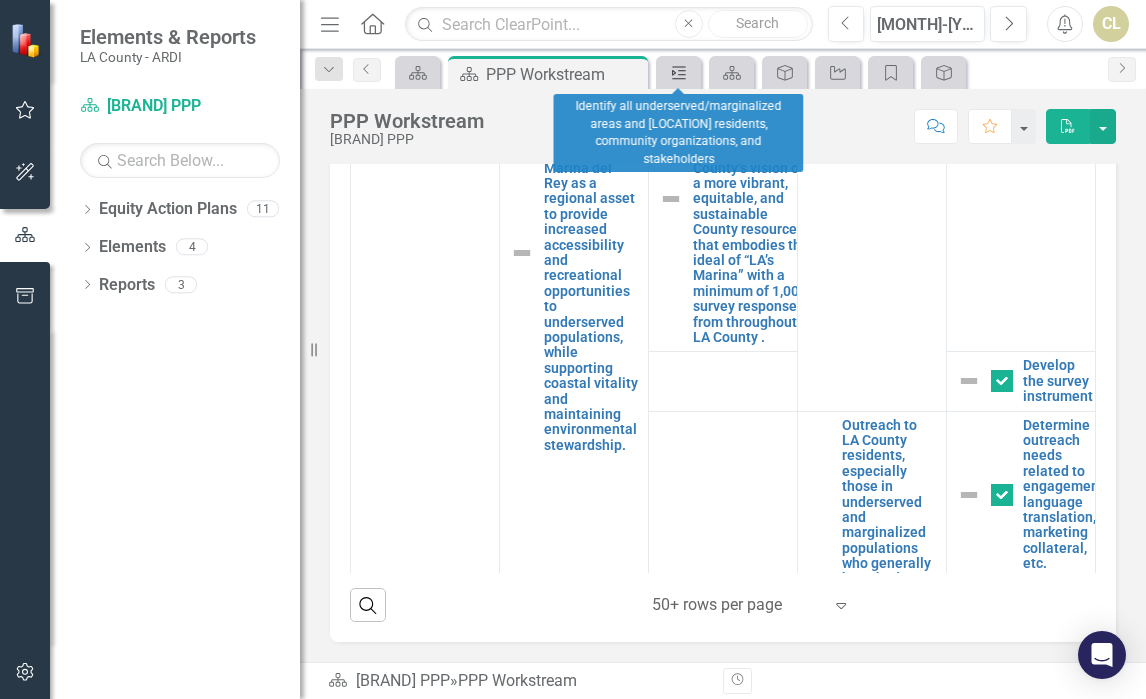 click on "Validation Step & Task" at bounding box center (679, 73) 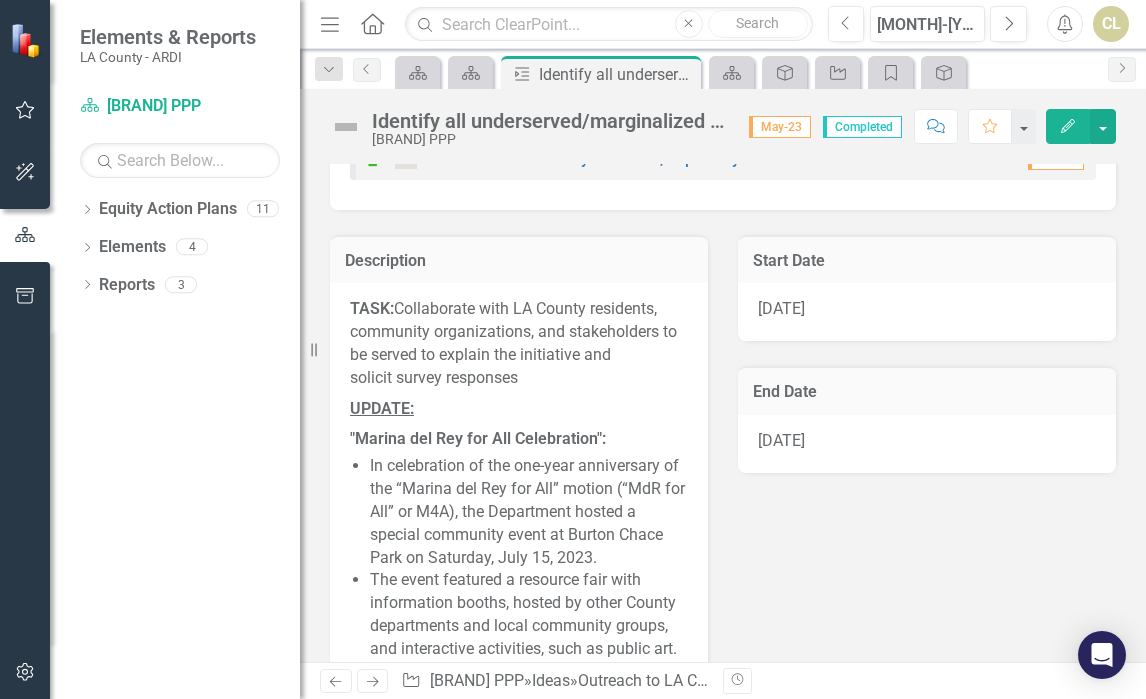 scroll, scrollTop: 92, scrollLeft: 0, axis: vertical 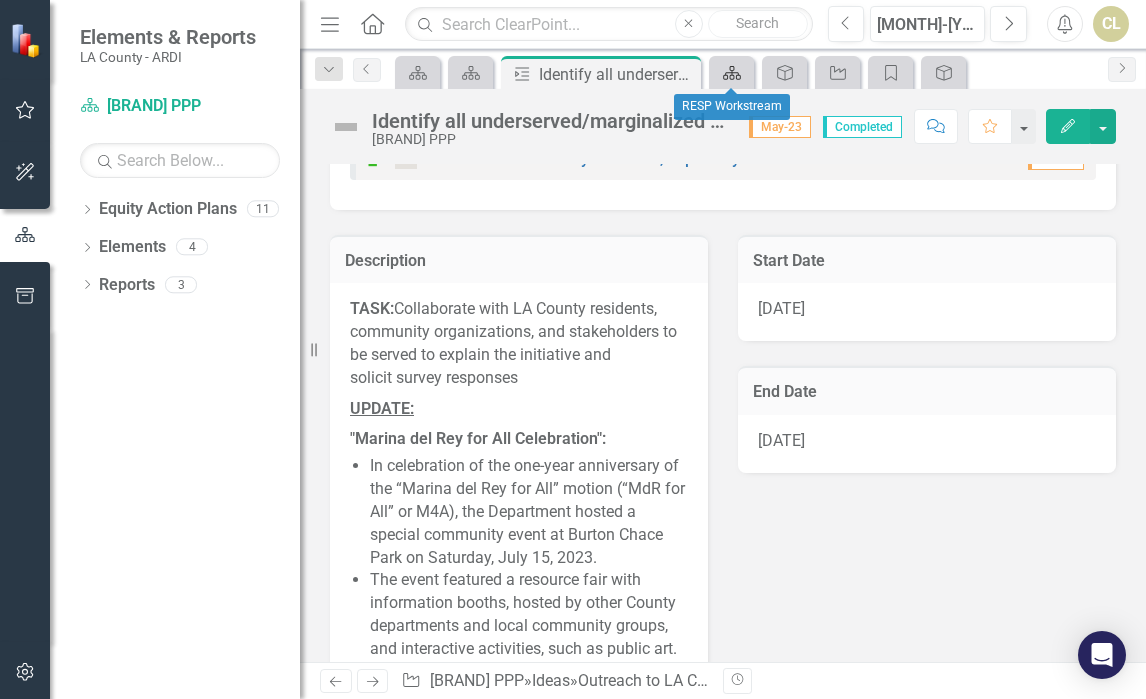 click at bounding box center (732, 73) 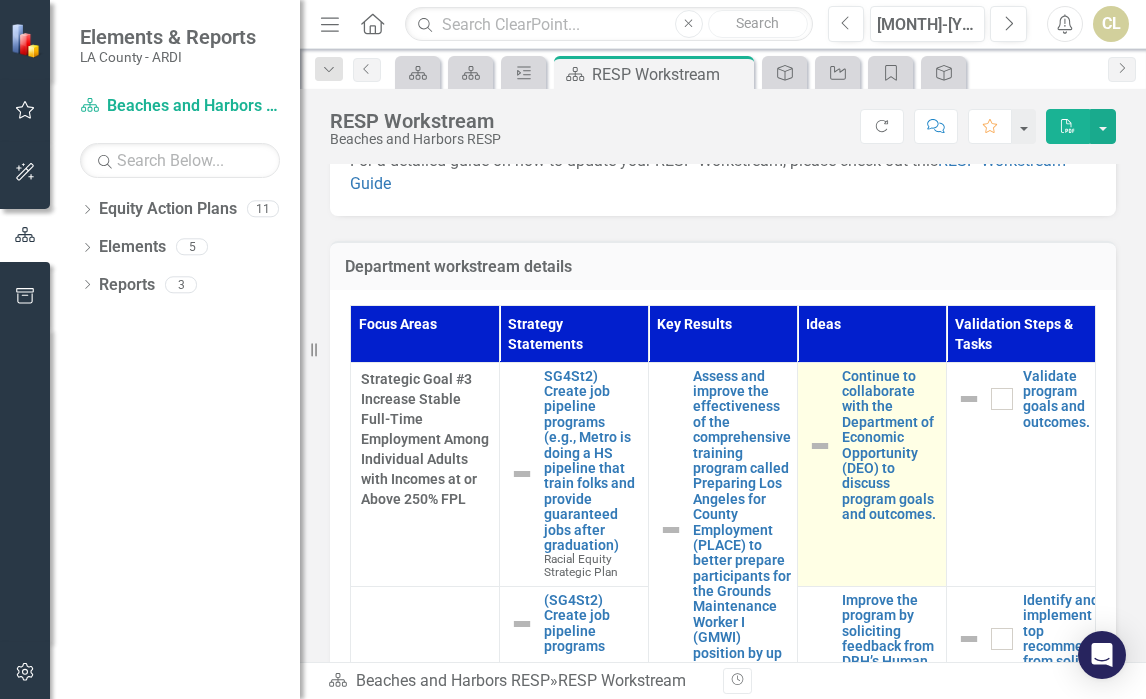 scroll, scrollTop: 540, scrollLeft: 0, axis: vertical 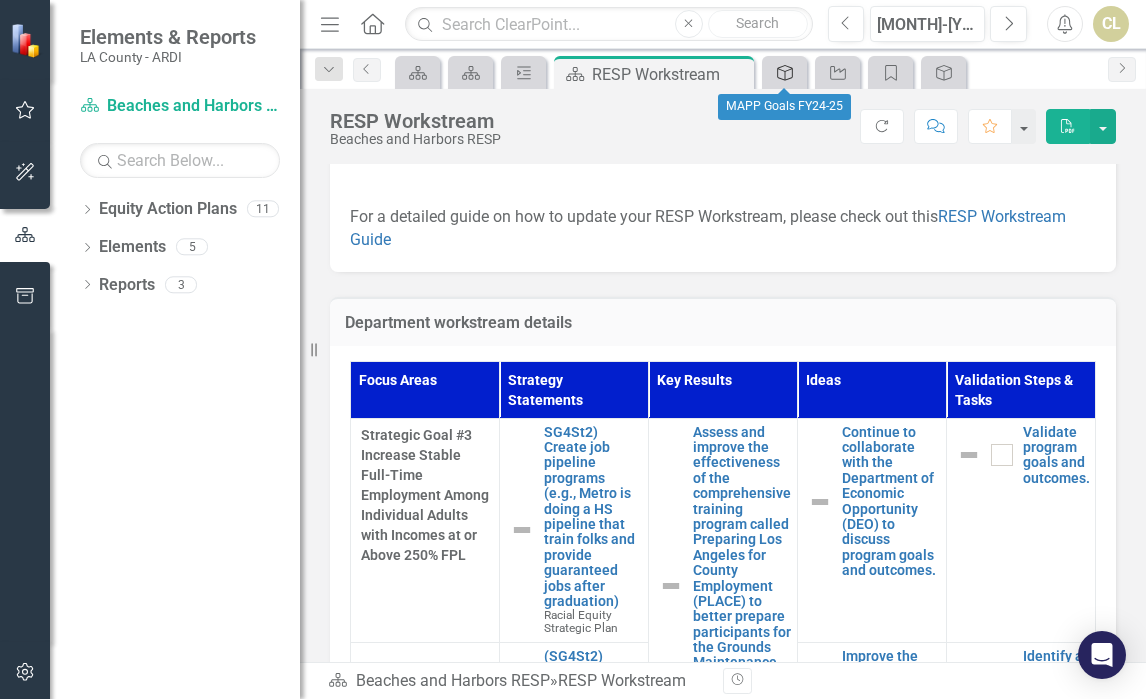 click at bounding box center [785, 73] 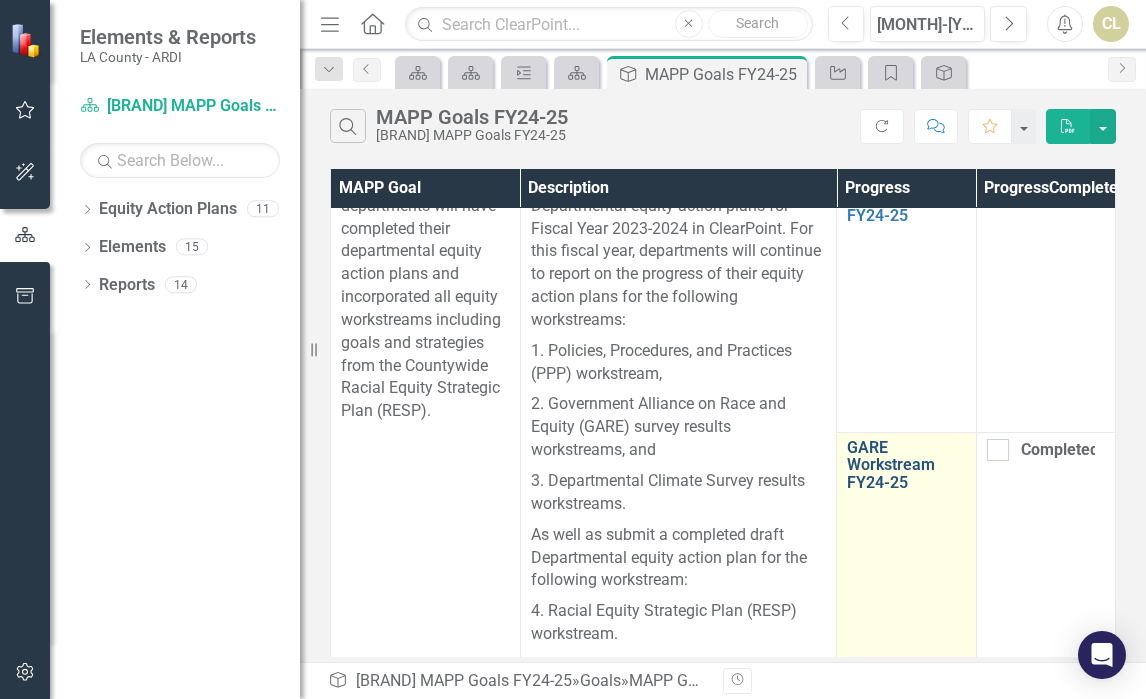 scroll, scrollTop: 0, scrollLeft: 0, axis: both 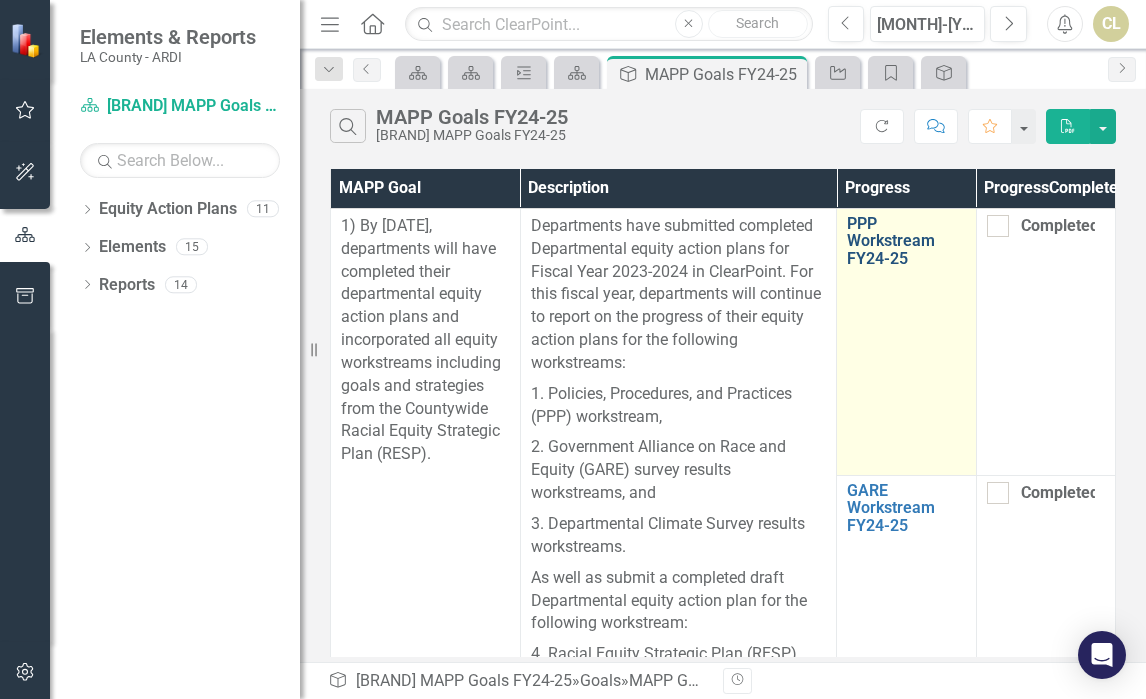 click on "PPP Workstream FY24-25" at bounding box center [906, 241] 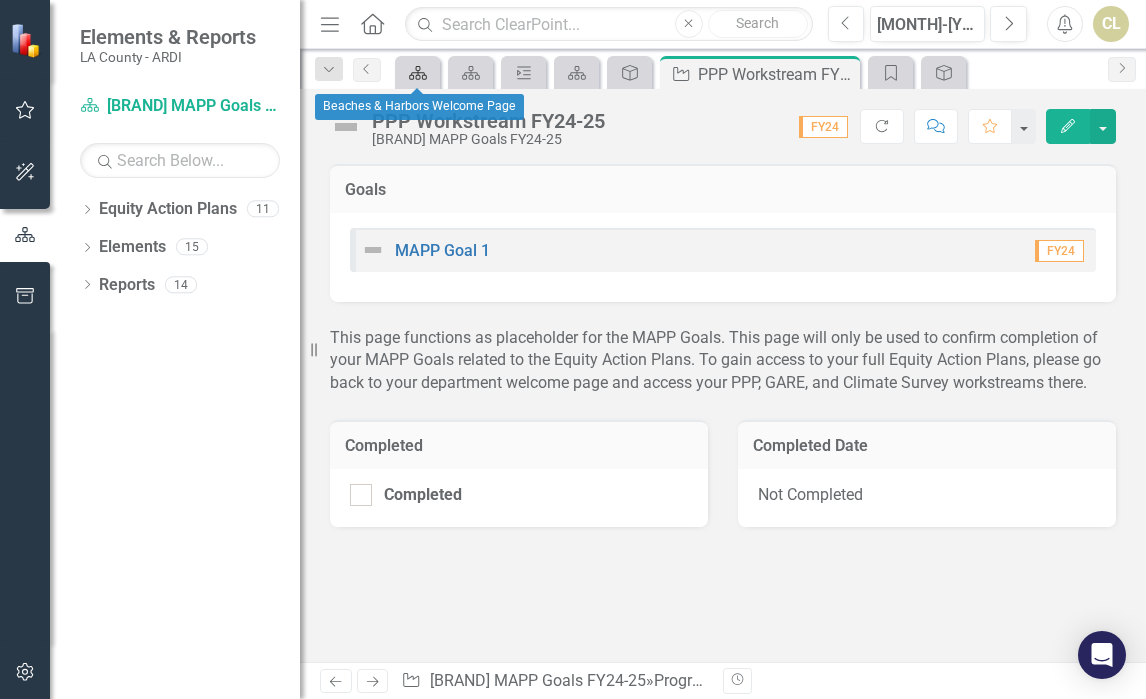 click on "Equity Action Plan" at bounding box center [418, 73] 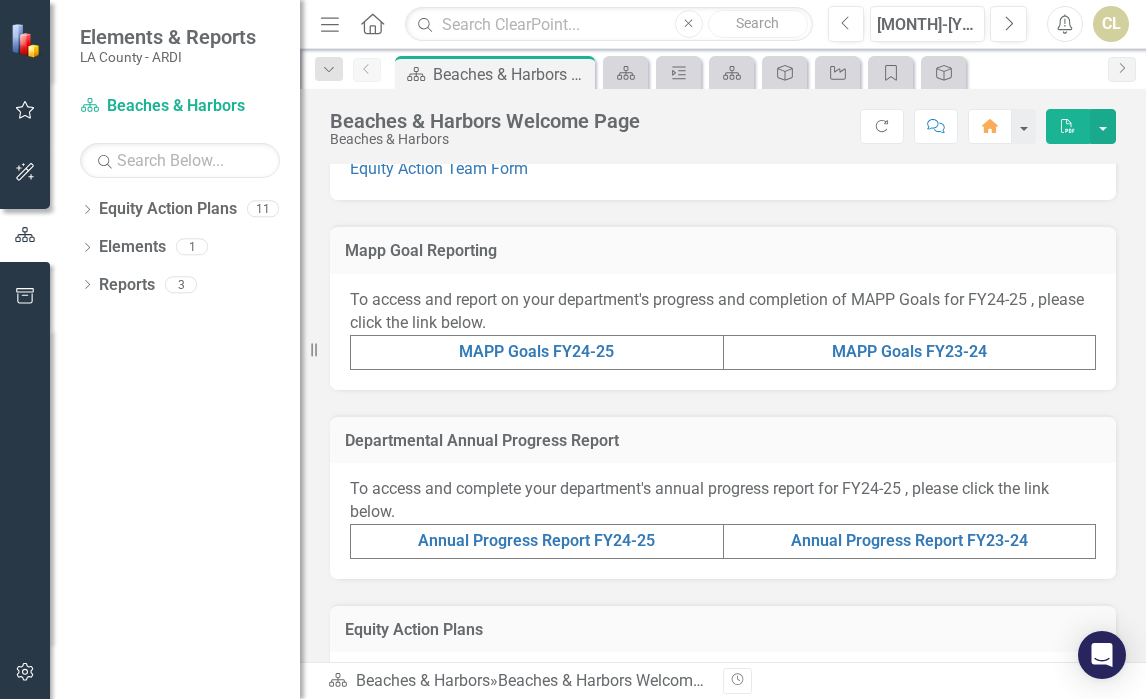 scroll, scrollTop: 466, scrollLeft: 0, axis: vertical 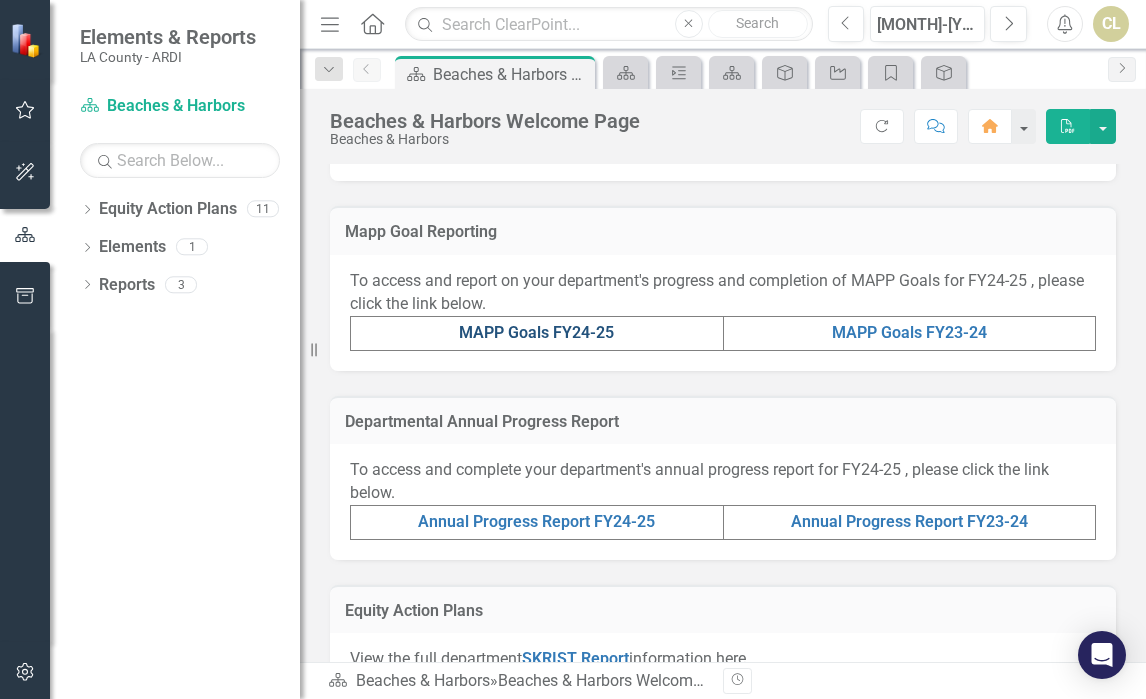 click on "MAPP Goals FY24-25" at bounding box center [536, 332] 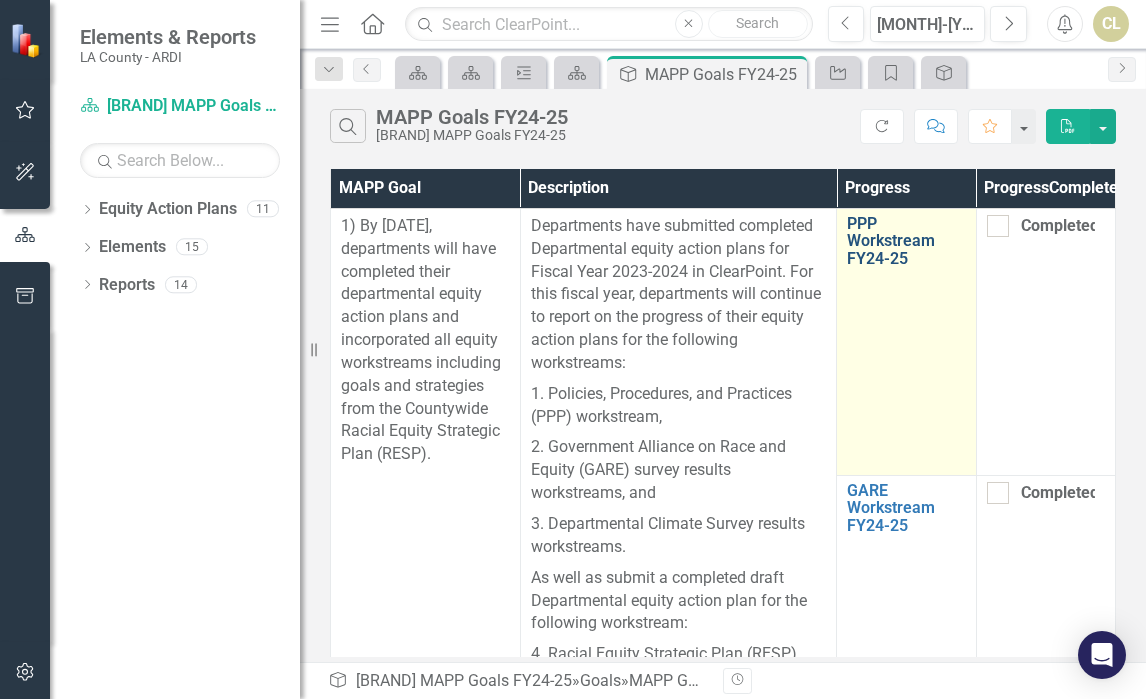 click on "PPP Workstream FY24-25" at bounding box center (906, 241) 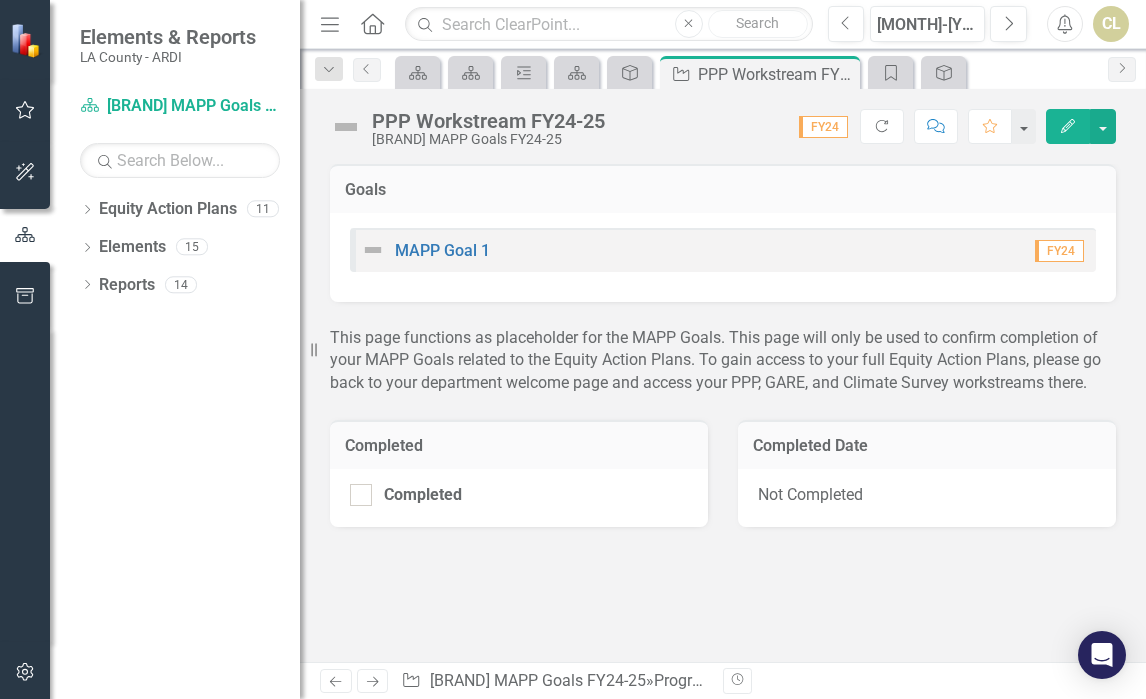 click on "FY24" at bounding box center [1059, 251] 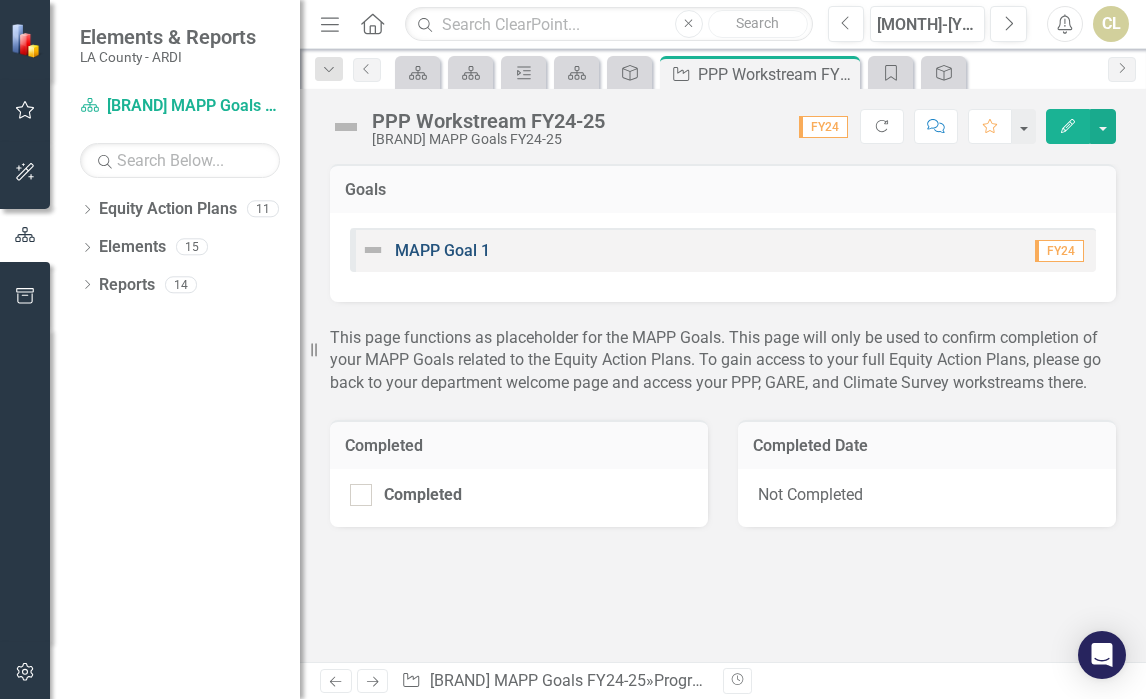 click on "MAPP Goal 1" at bounding box center (442, 250) 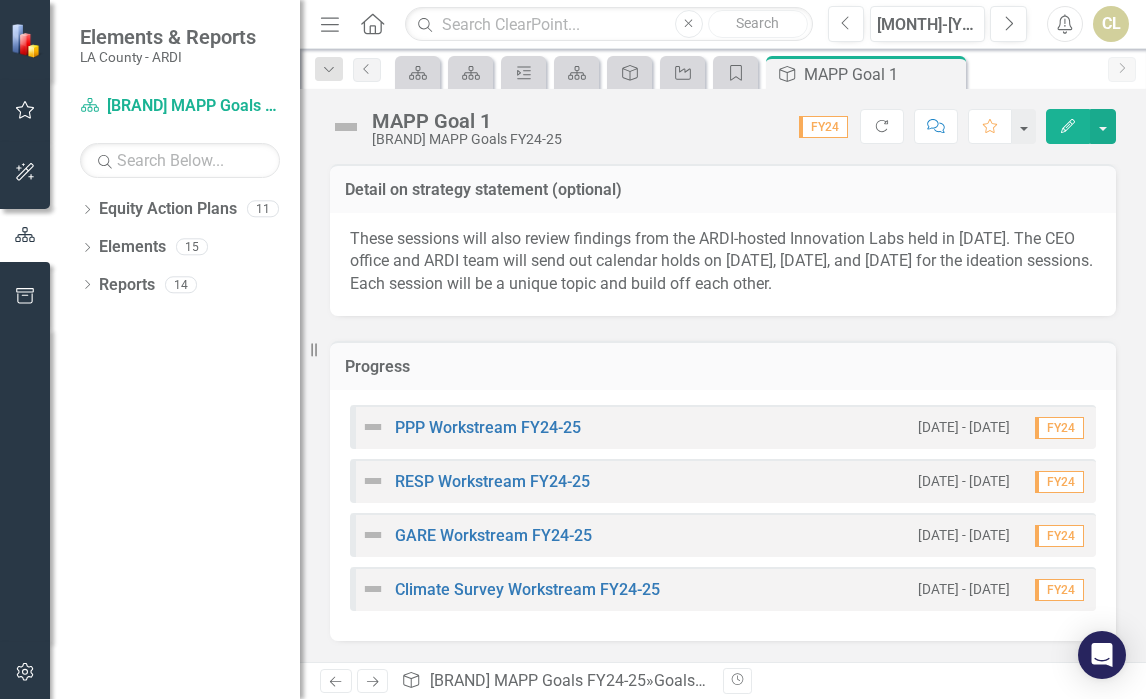 click on "FY24" at bounding box center (1059, 428) 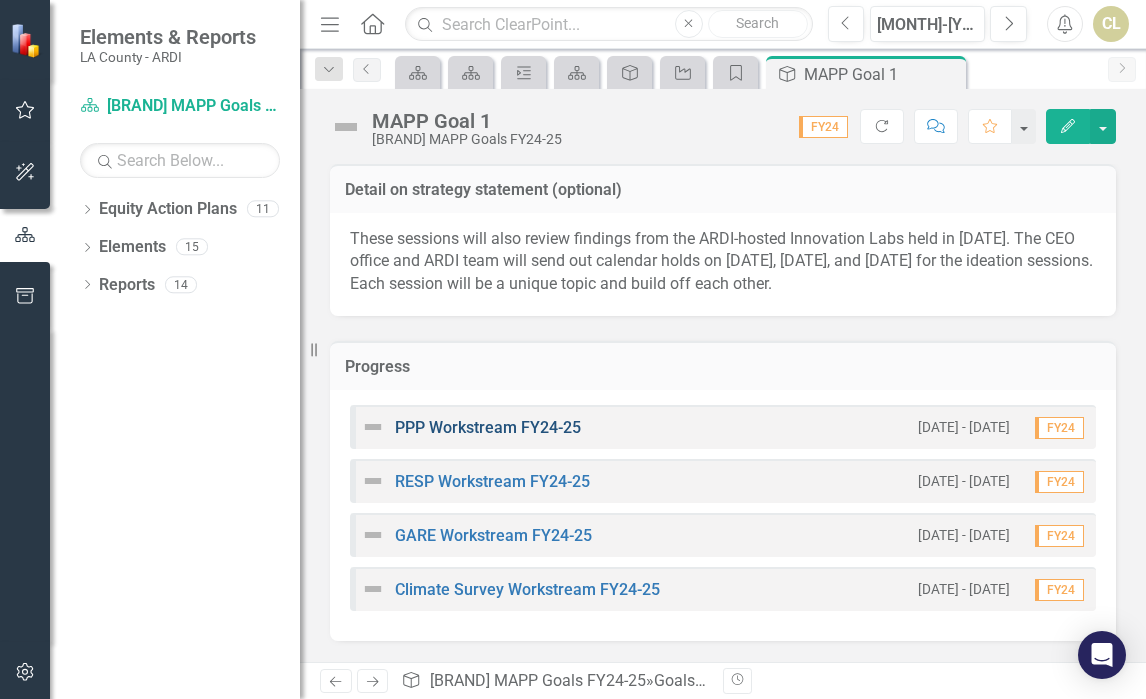 click on "PPP Workstream FY24-25" at bounding box center [488, 427] 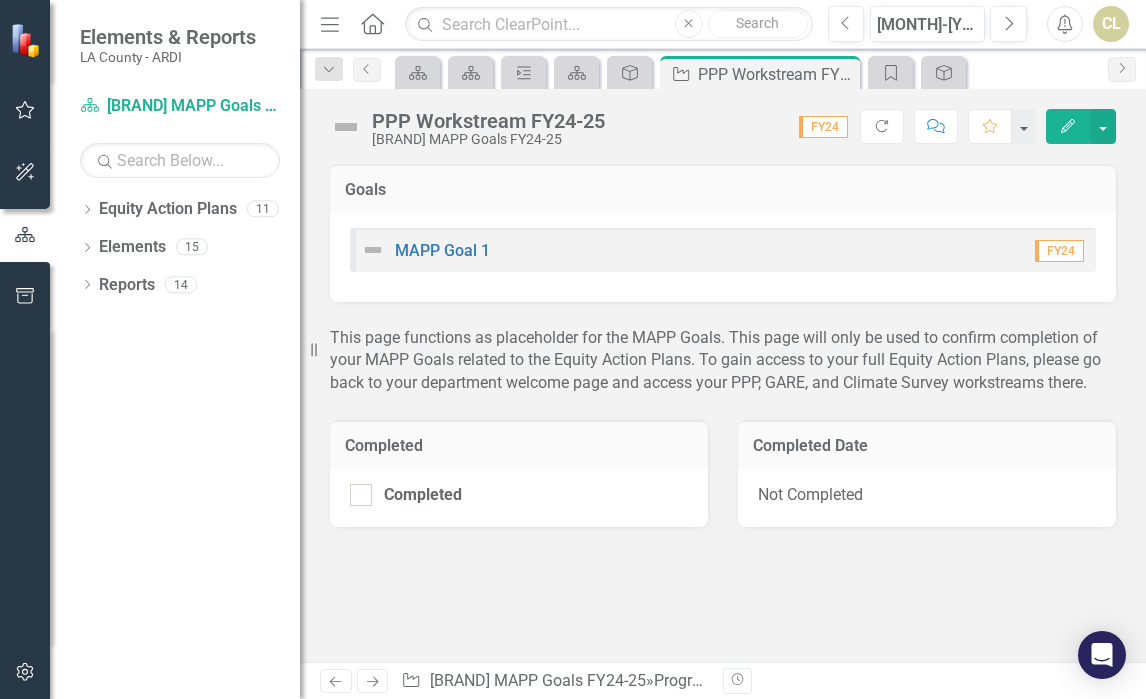 click on "This page functions as placeholder for the MAPP Goals. This page will only be used to confirm completion of your MAPP Goals related to the Equity Action Plans. To gain access to your full Equity Action Plans, please go back to your department welcome page and access your PPP, GARE, and Climate Survey workstreams there." at bounding box center [723, 361] 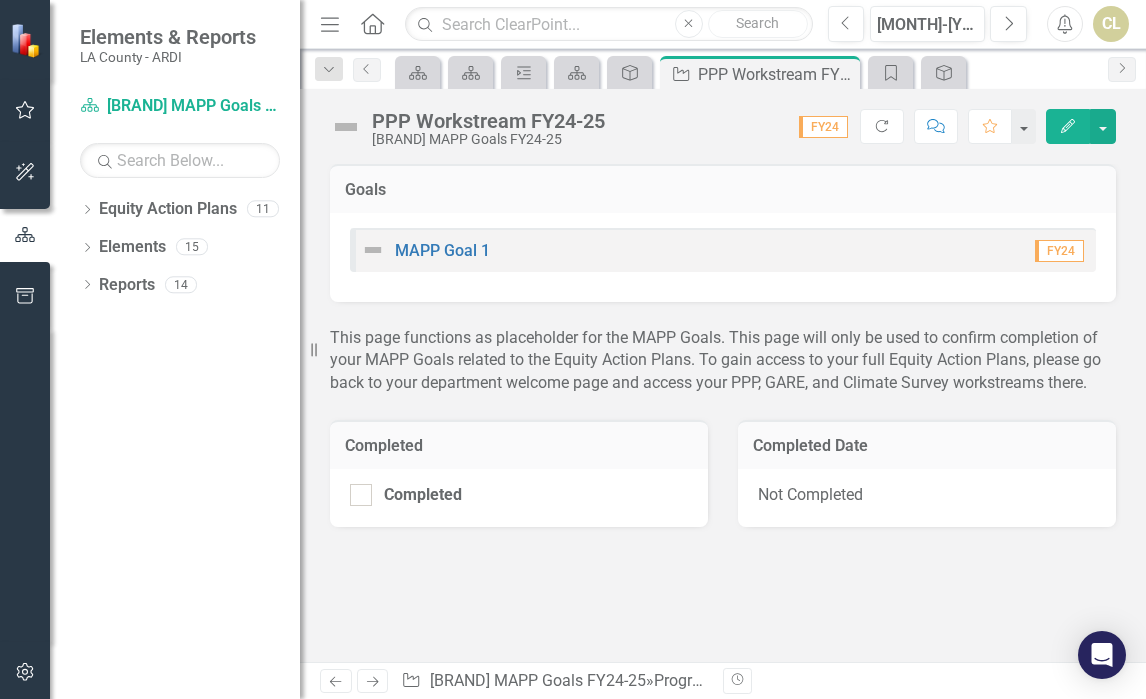 click on "Edit" at bounding box center (1068, 126) 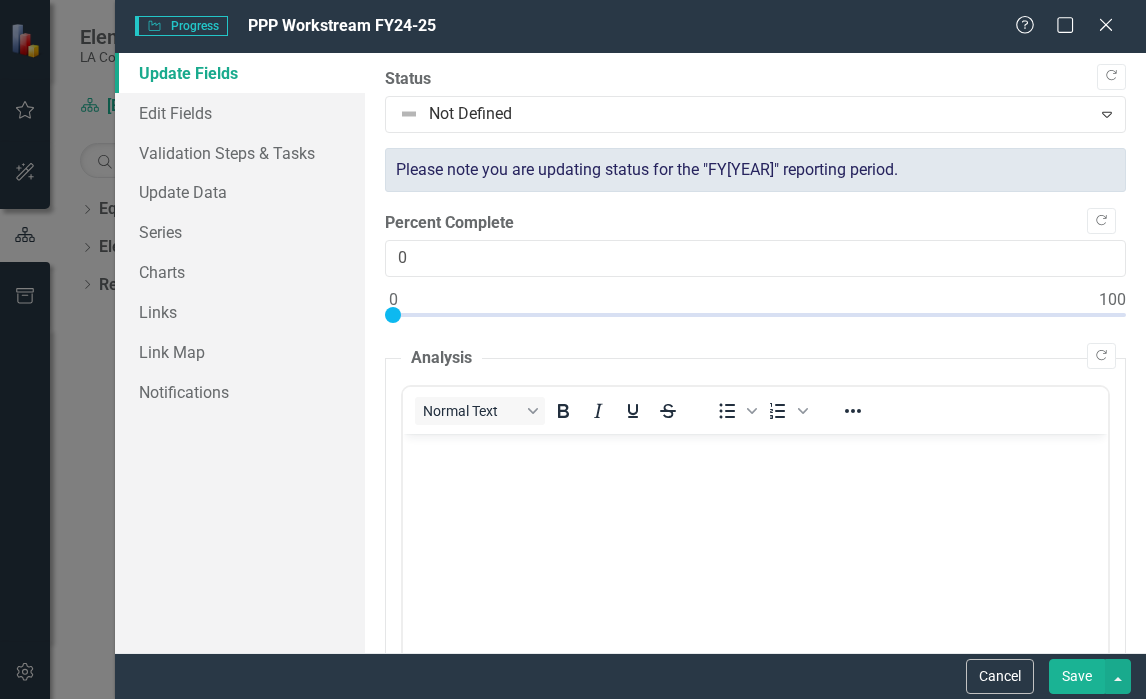 scroll, scrollTop: 0, scrollLeft: 0, axis: both 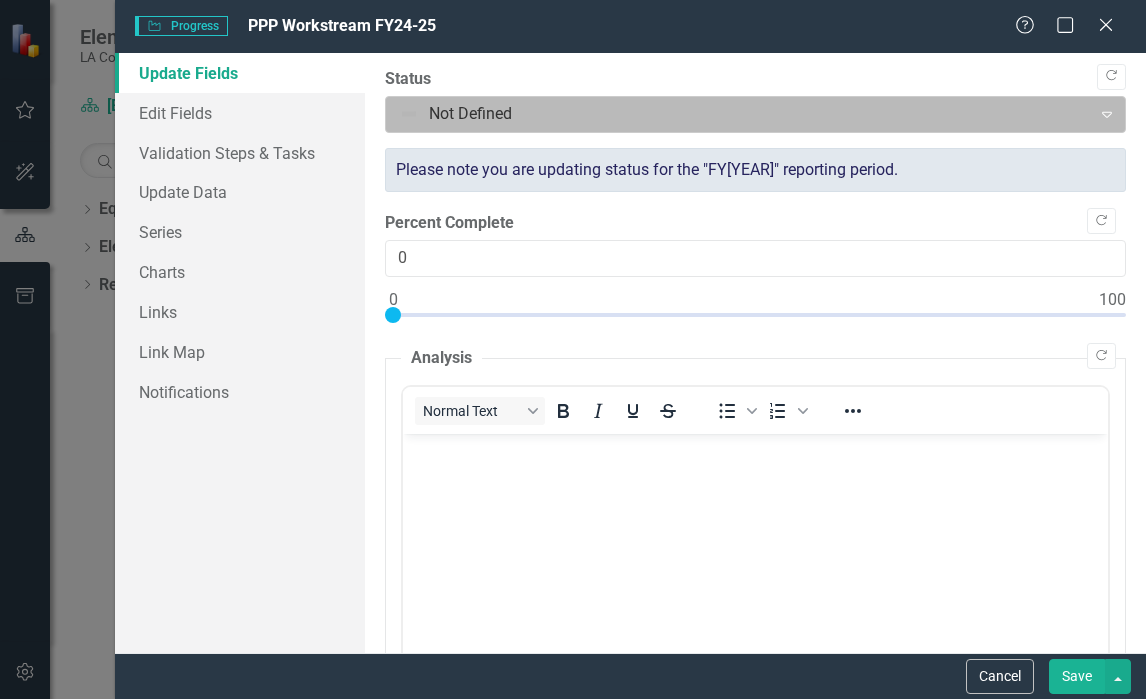 click on "Expand" at bounding box center [1107, 114] 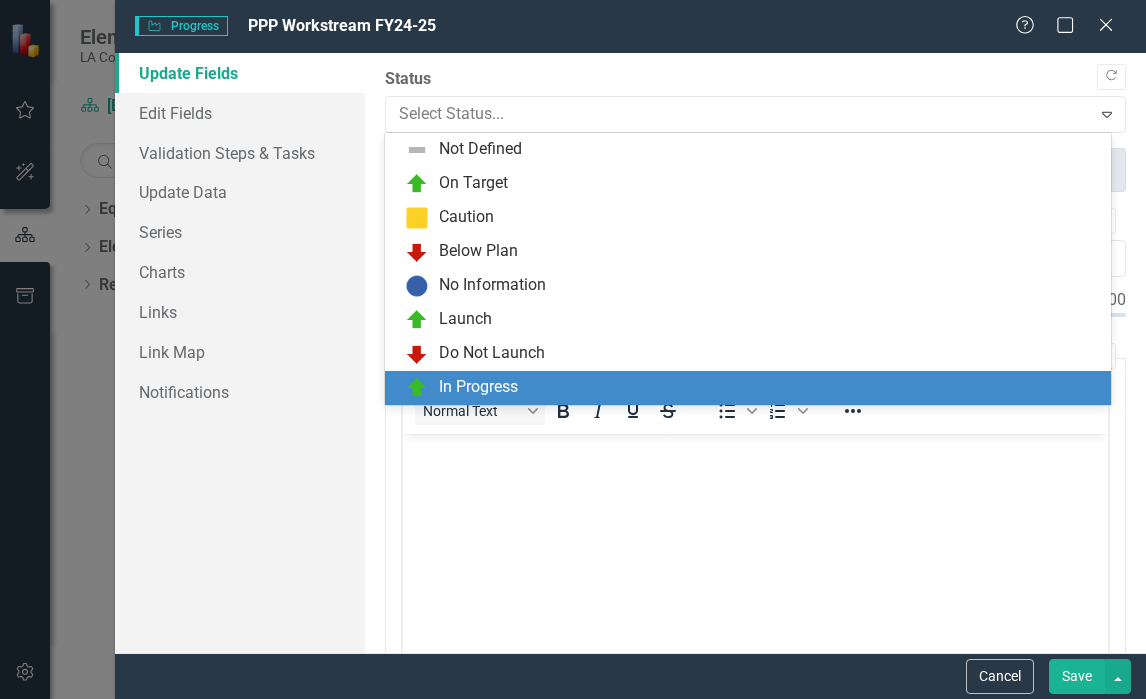 click on "In Progress" at bounding box center [752, 388] 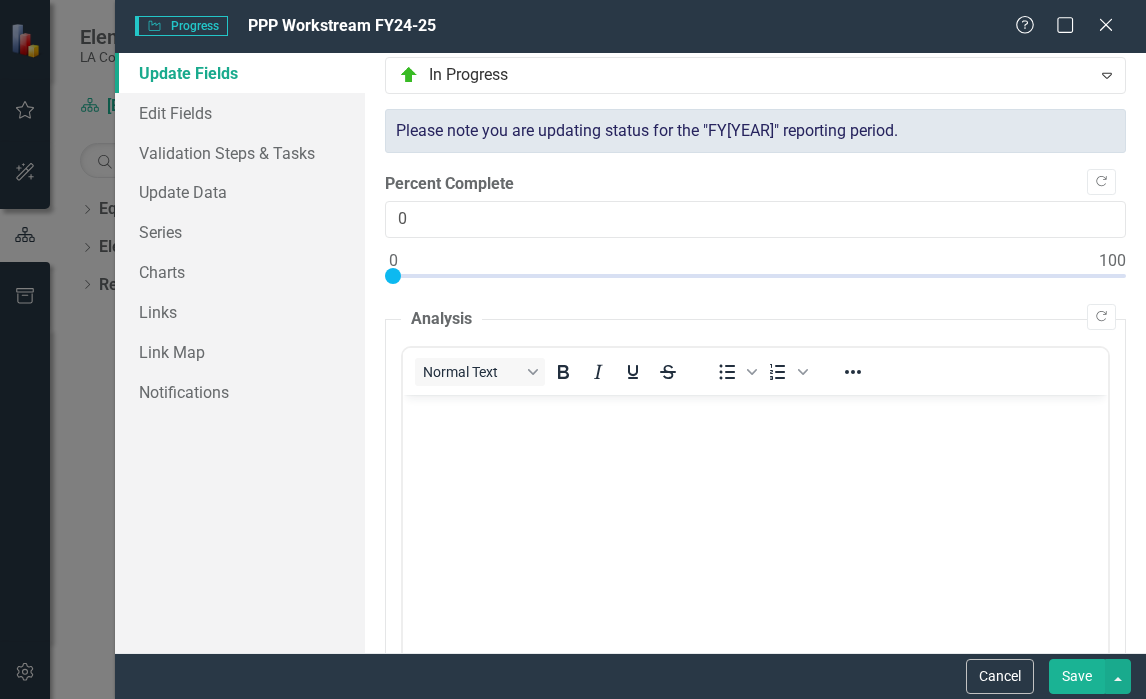 scroll, scrollTop: 0, scrollLeft: 0, axis: both 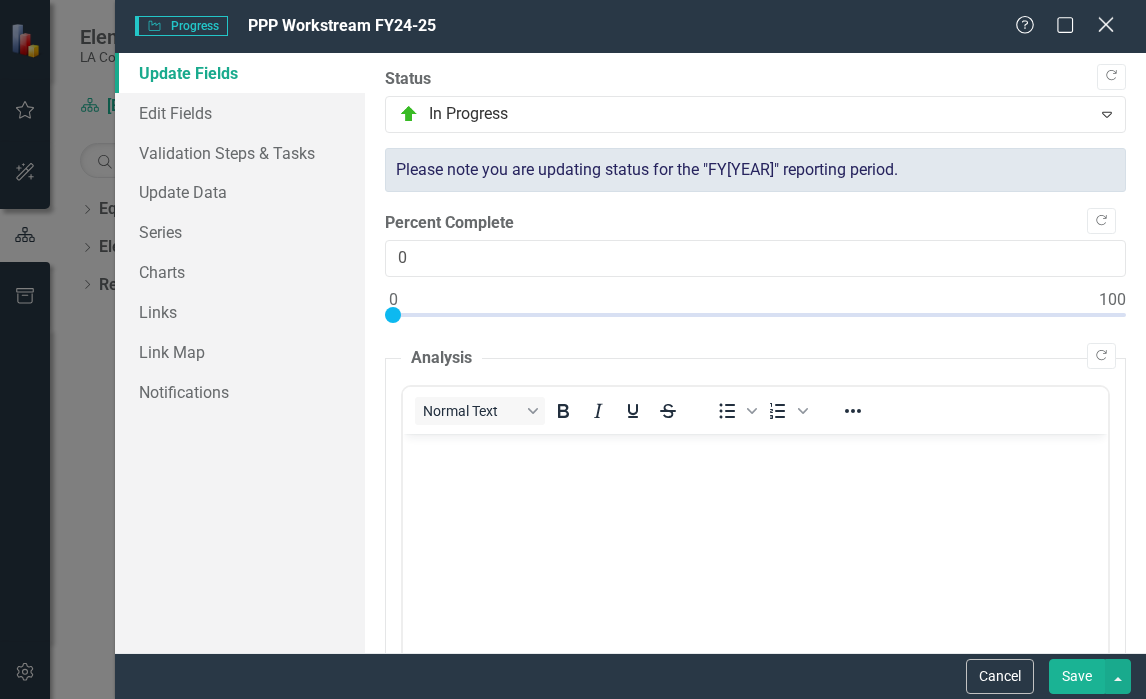 click at bounding box center (1105, 24) 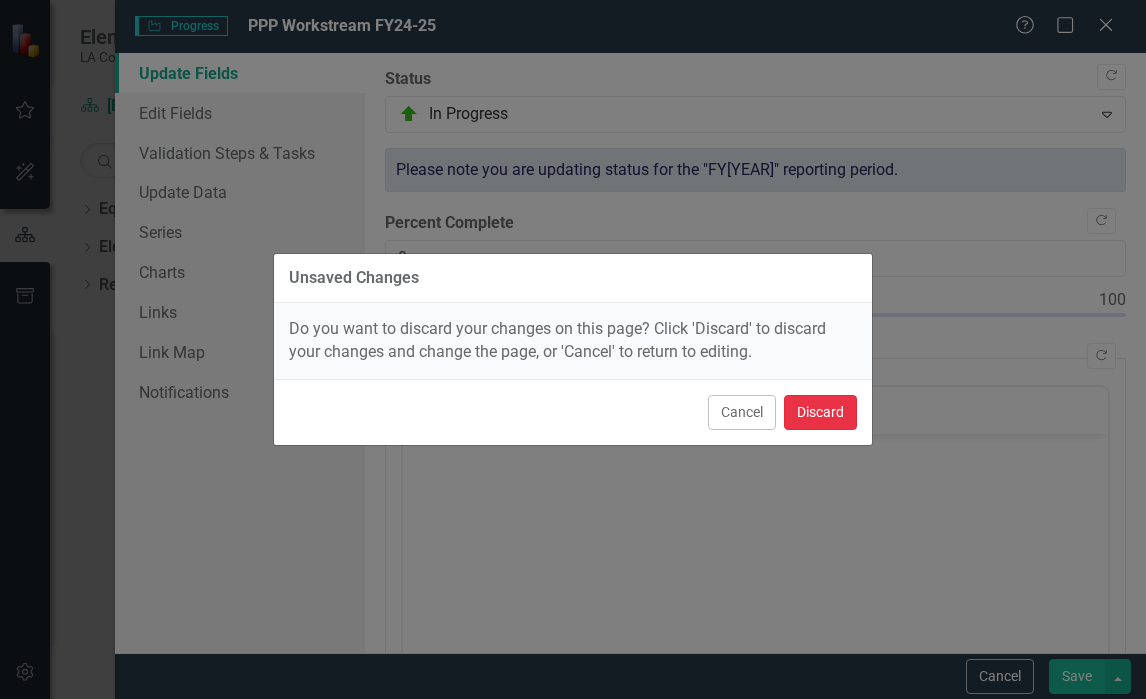 click on "Discard" at bounding box center (820, 412) 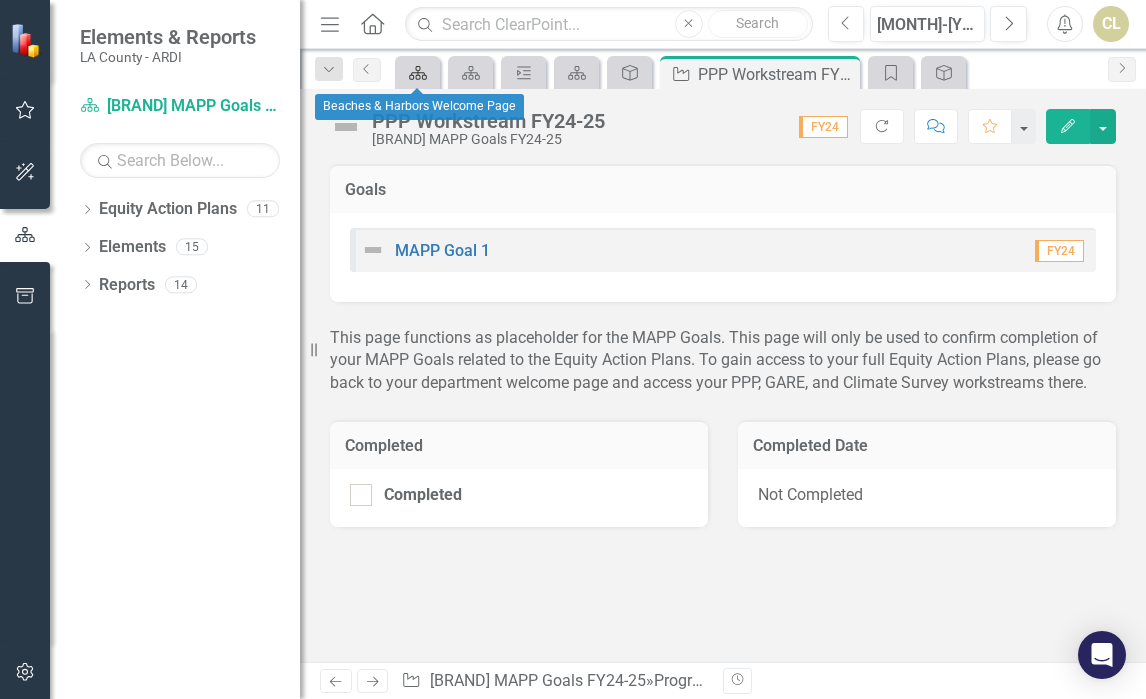 click on "Equity Action Plan" at bounding box center (418, 73) 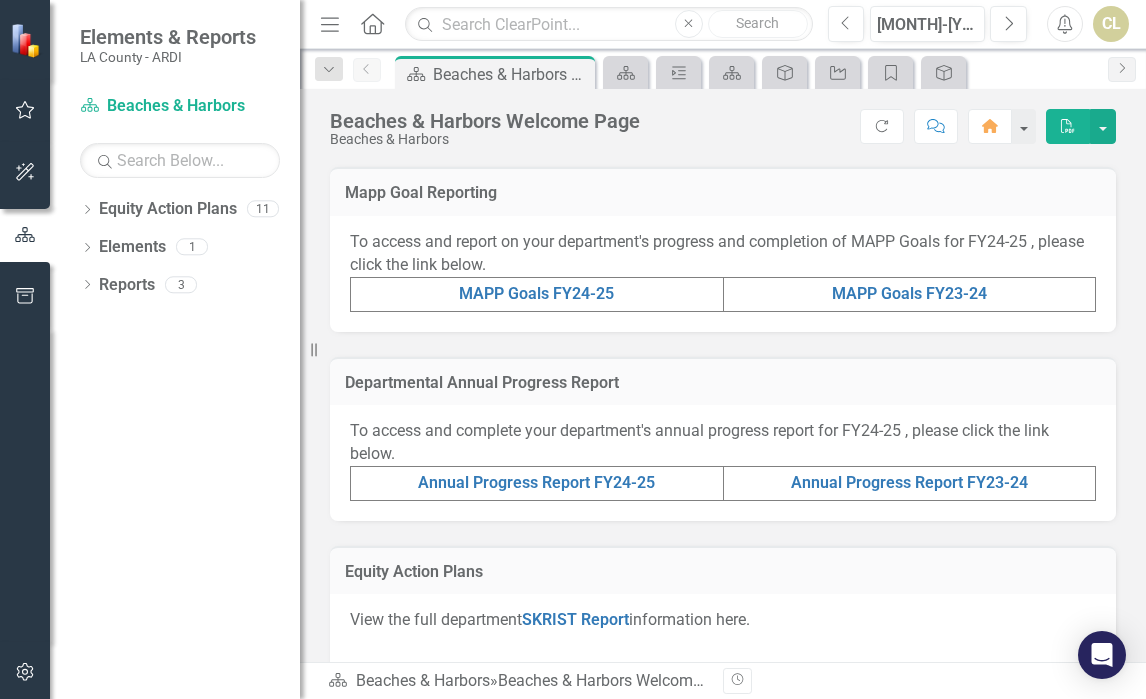scroll, scrollTop: 506, scrollLeft: 0, axis: vertical 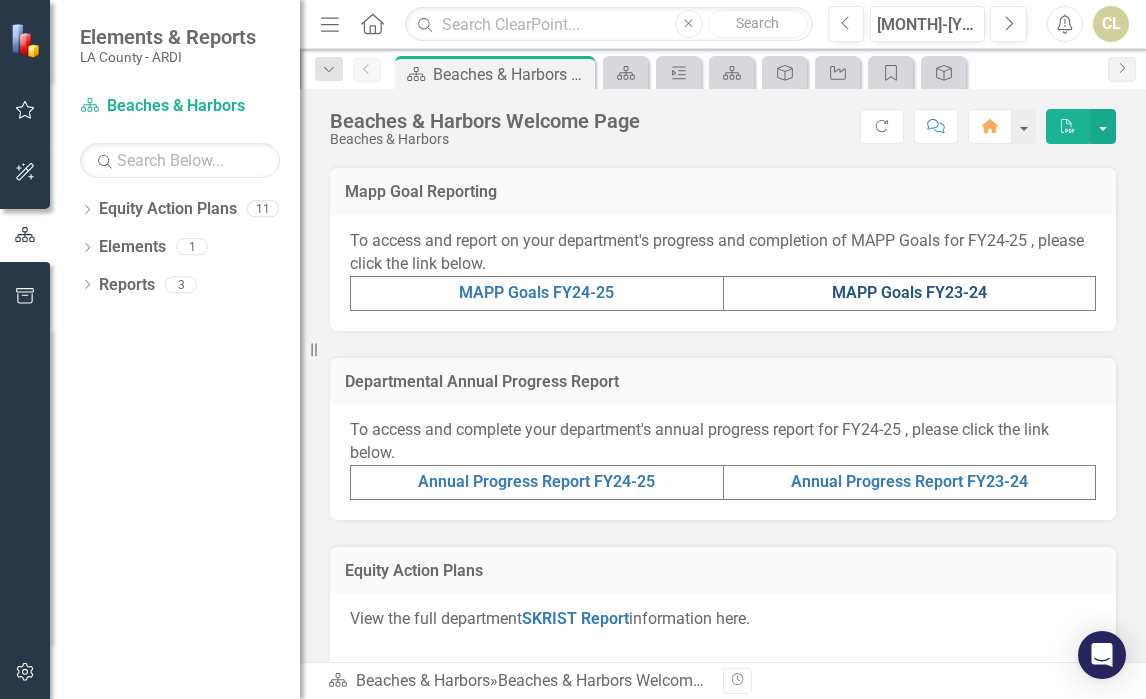click on "MAPP Goals FY23-24" at bounding box center [909, 292] 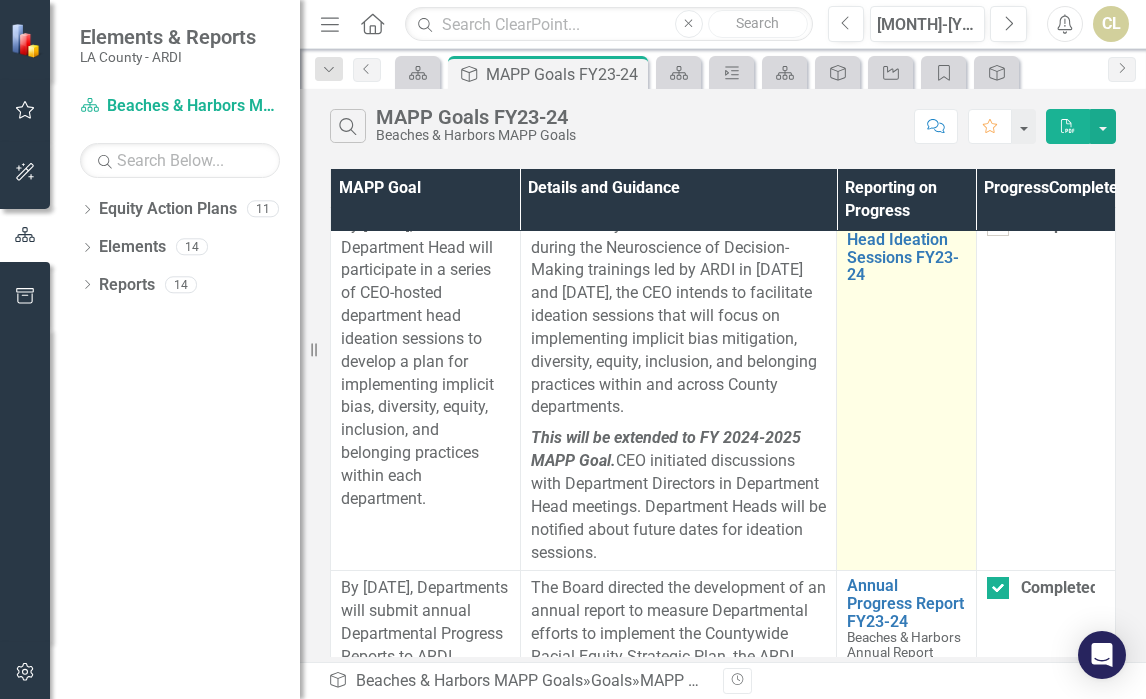 scroll, scrollTop: 0, scrollLeft: 0, axis: both 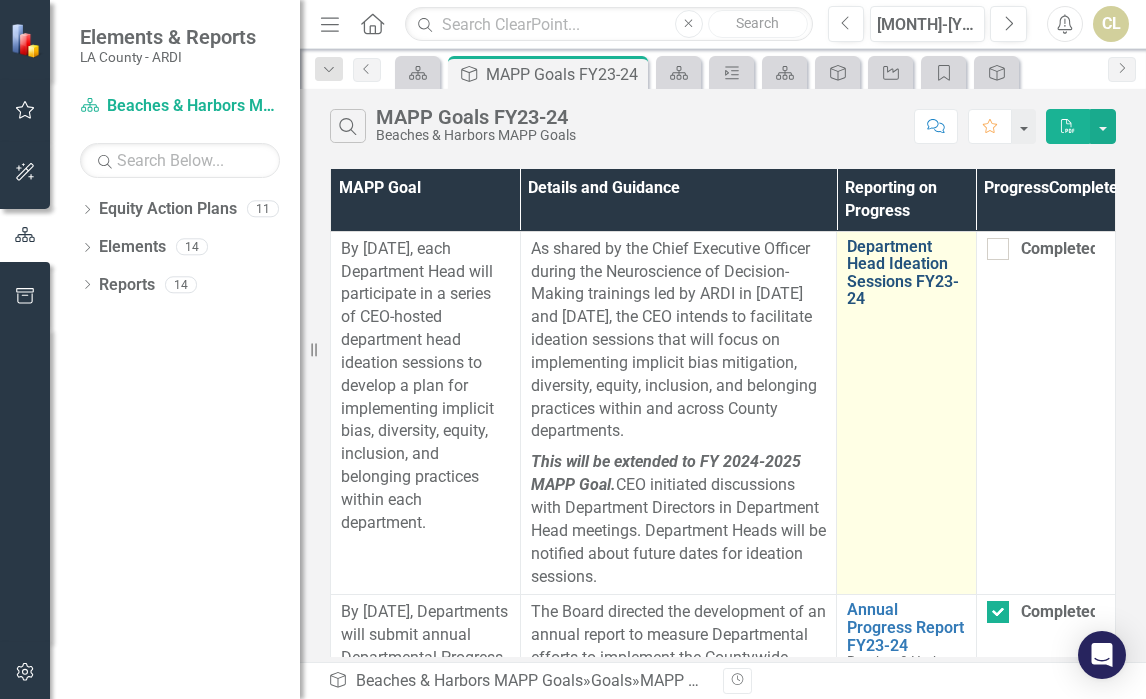 click on "Department Head Ideation Sessions FY23-24" at bounding box center [906, 273] 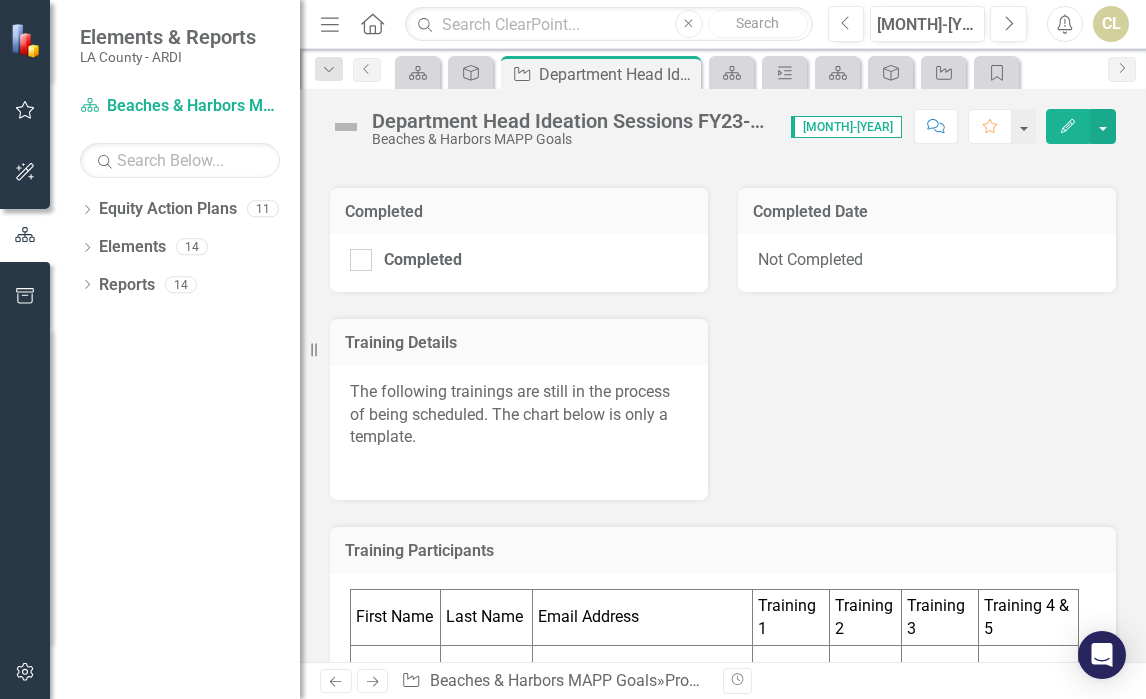 scroll, scrollTop: 0, scrollLeft: 0, axis: both 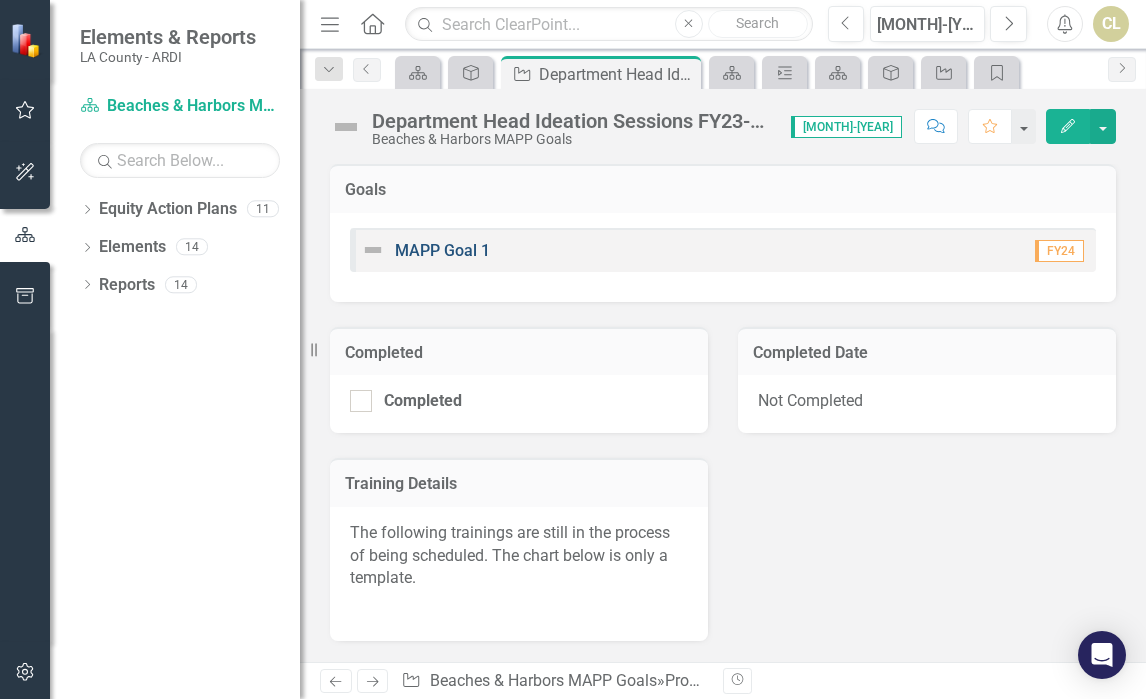 click on "MAPP Goal 1" at bounding box center (442, 250) 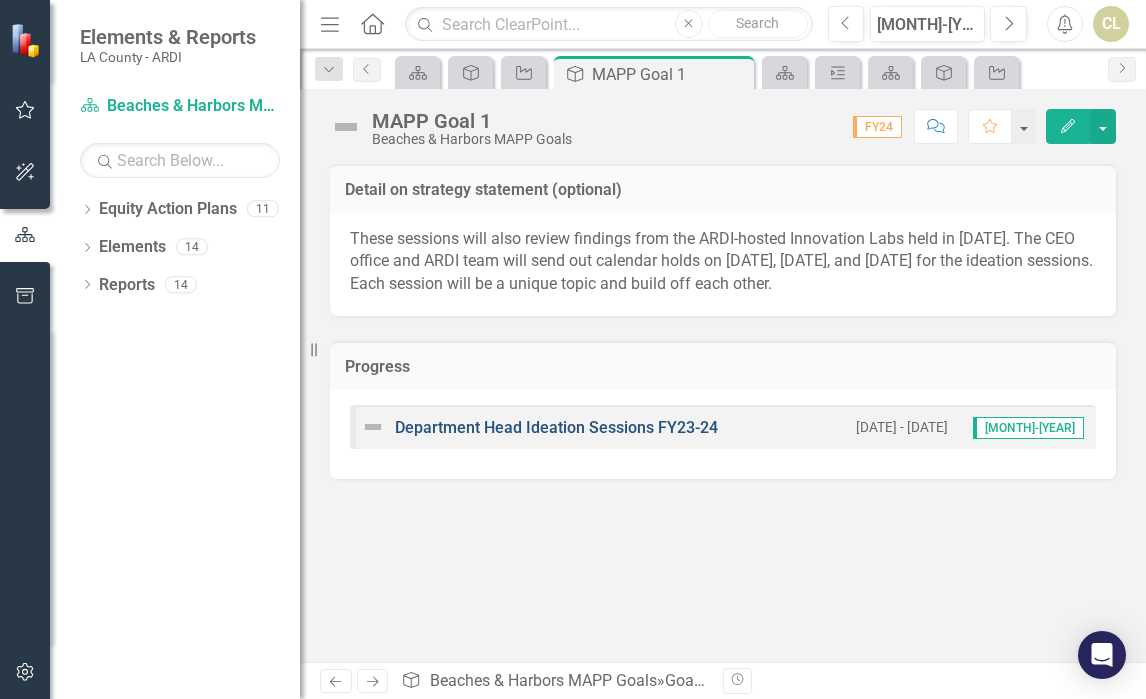 click on "Department Head Ideation Sessions FY23-24" at bounding box center (556, 427) 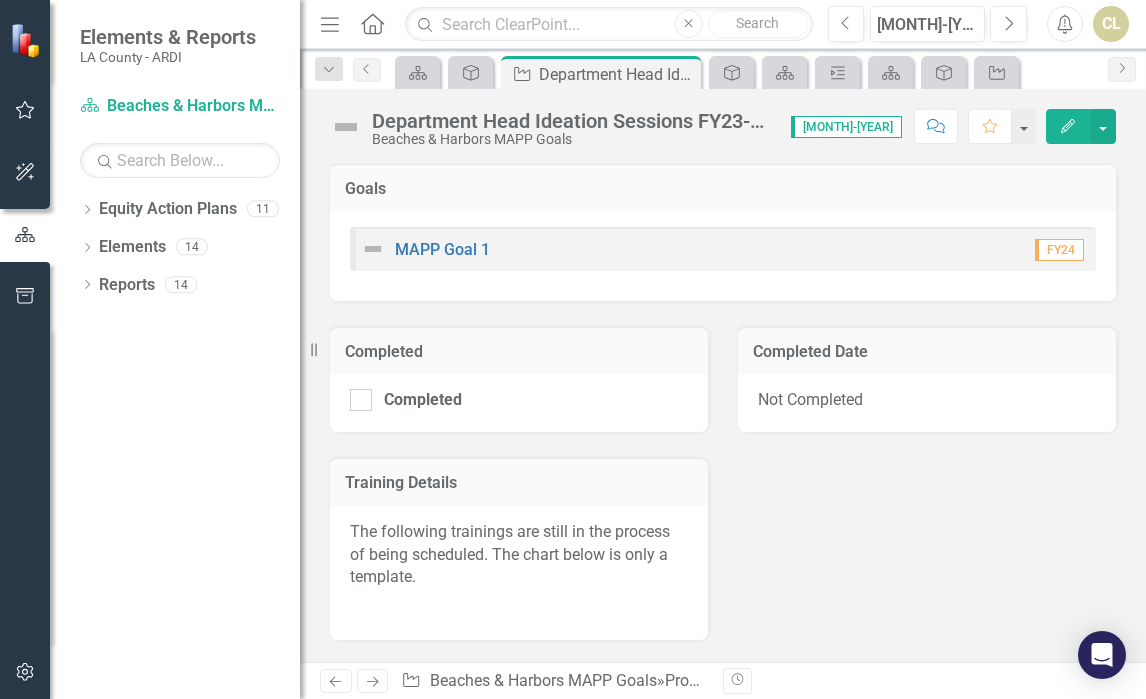 scroll, scrollTop: 0, scrollLeft: 0, axis: both 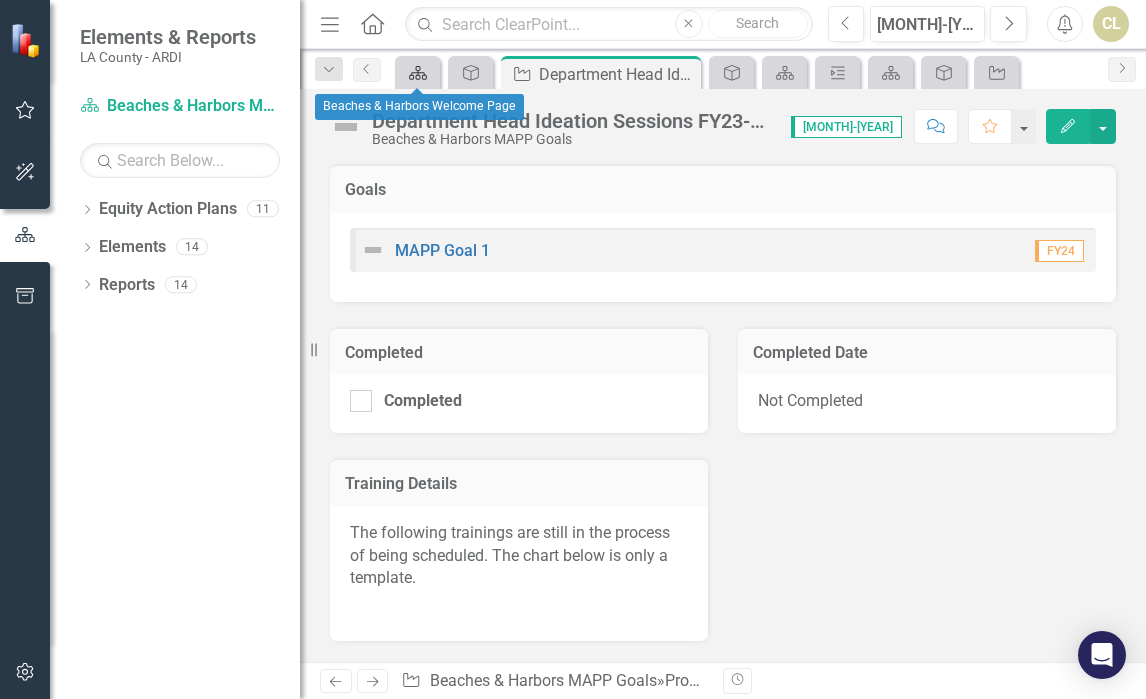 click on "Equity Action Plan" at bounding box center [418, 73] 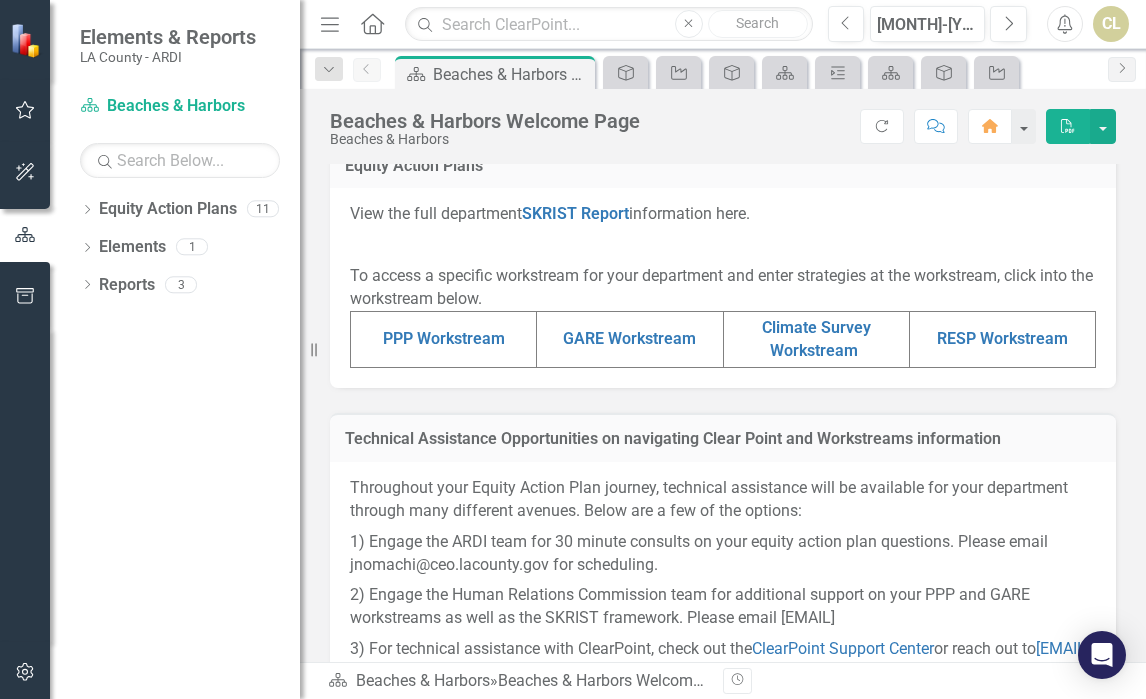 scroll, scrollTop: 908, scrollLeft: 0, axis: vertical 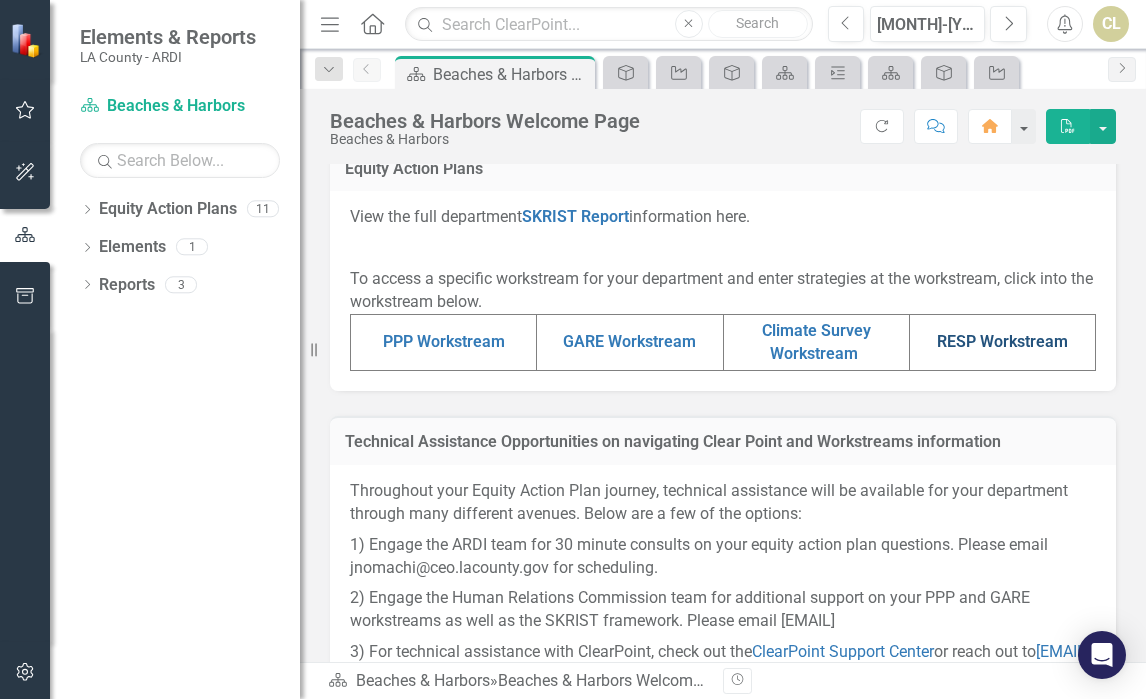 click on "RESP Workstream" at bounding box center [1002, 341] 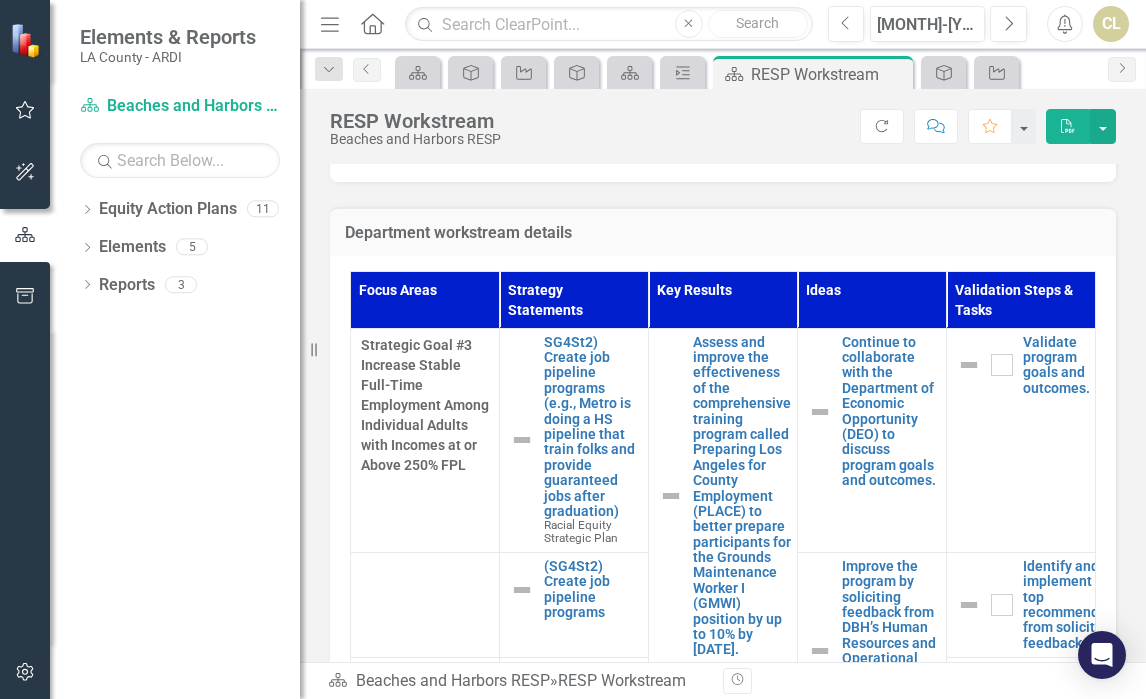 scroll, scrollTop: 578, scrollLeft: 0, axis: vertical 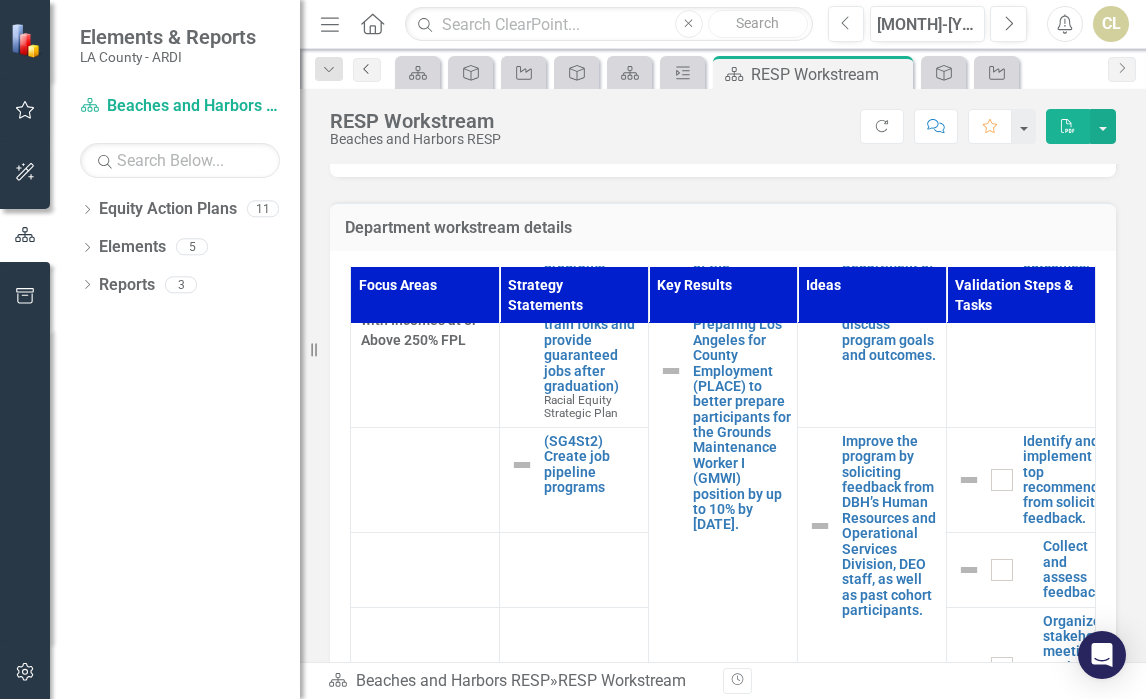 click on "Previous" at bounding box center [367, 70] 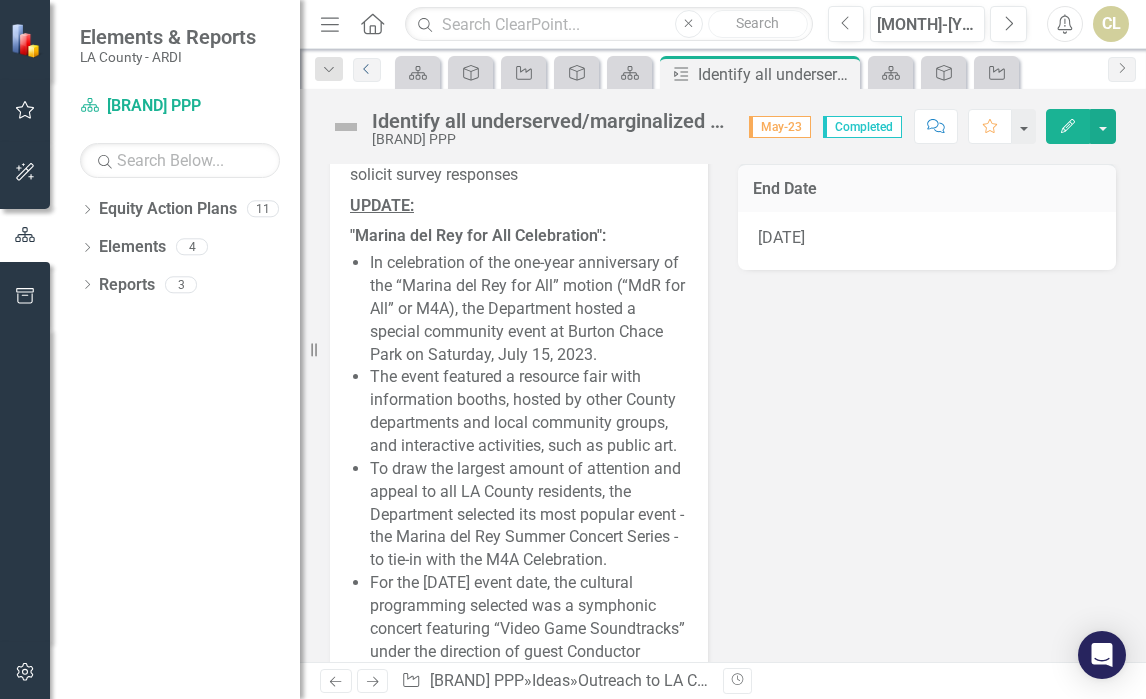scroll, scrollTop: 290, scrollLeft: 0, axis: vertical 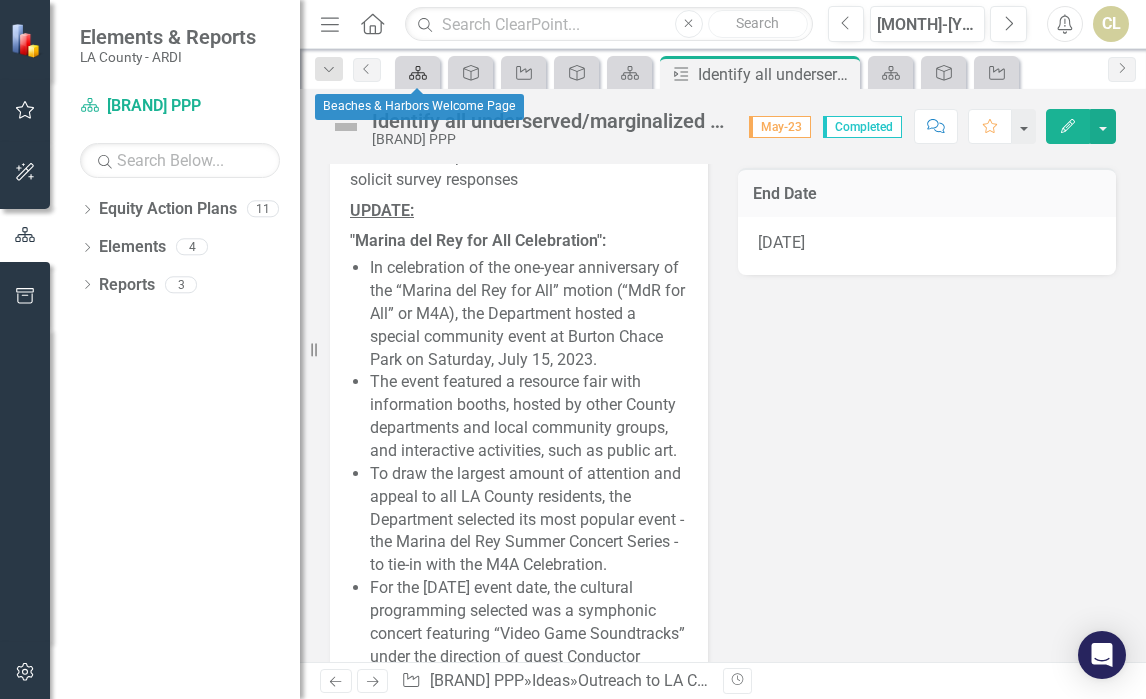 click at bounding box center [418, 73] 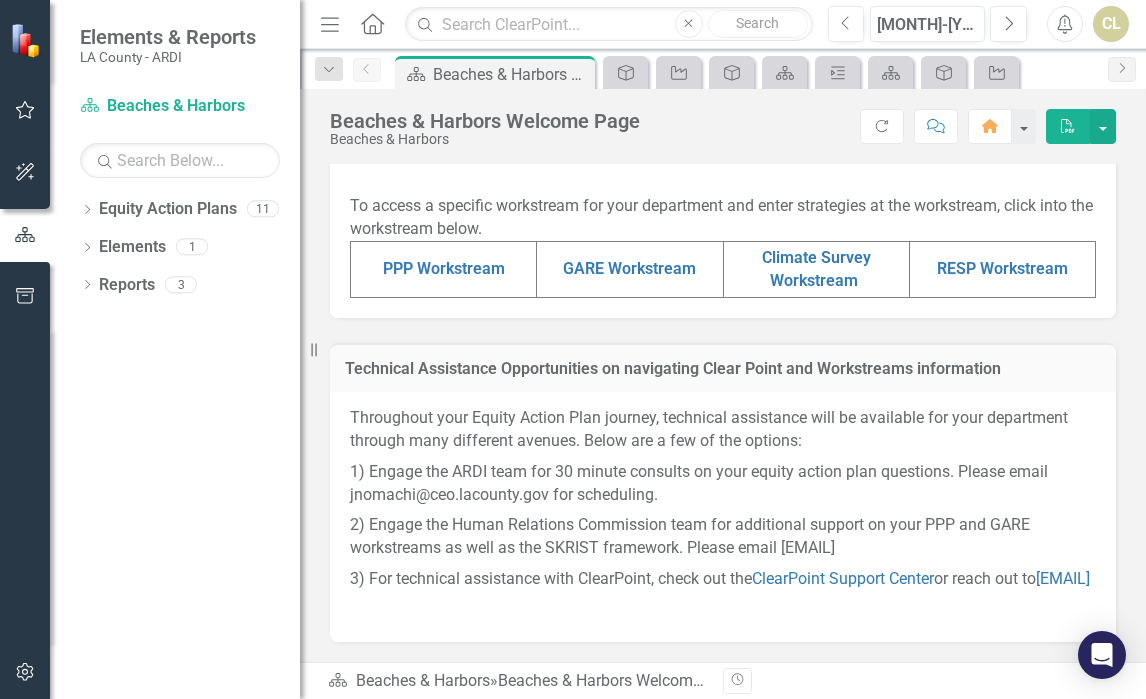 scroll, scrollTop: 987, scrollLeft: 0, axis: vertical 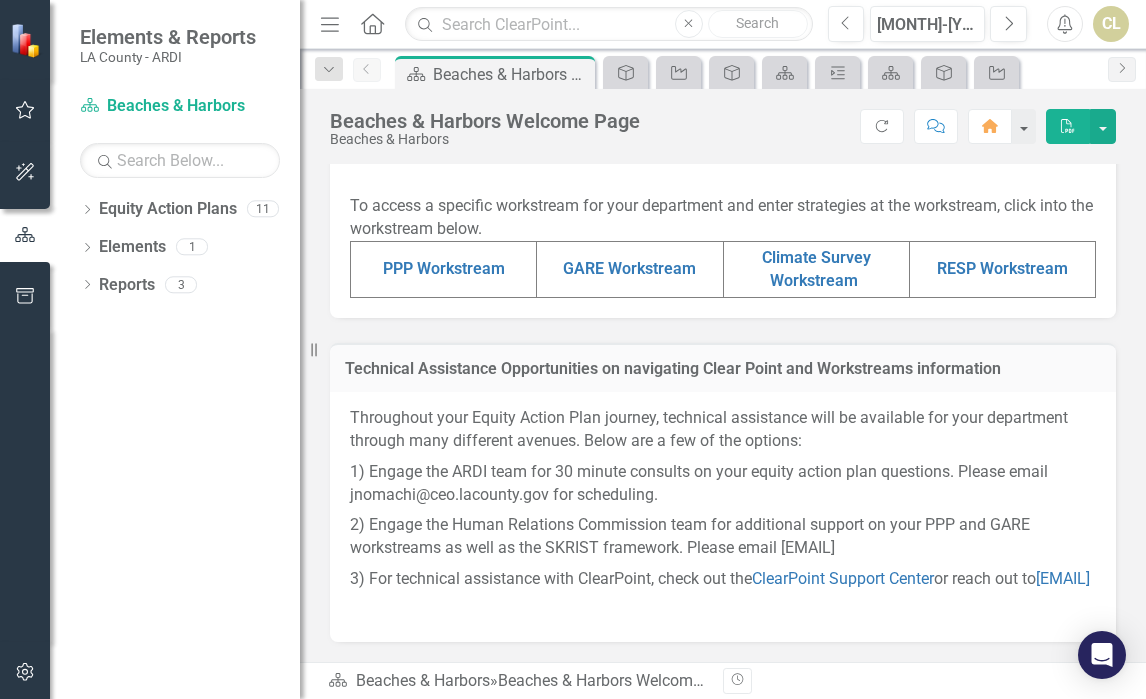 click on "CL" at bounding box center (1111, 24) 